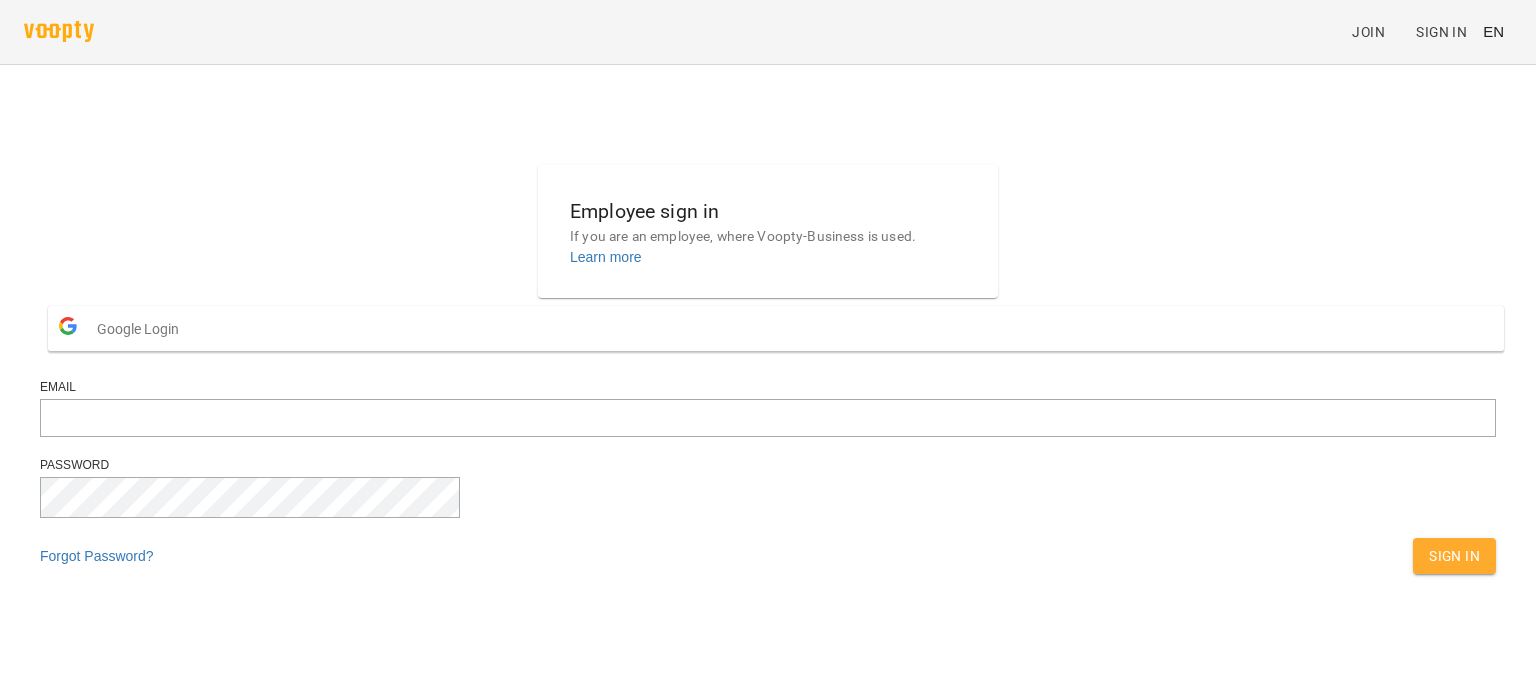 scroll, scrollTop: 0, scrollLeft: 0, axis: both 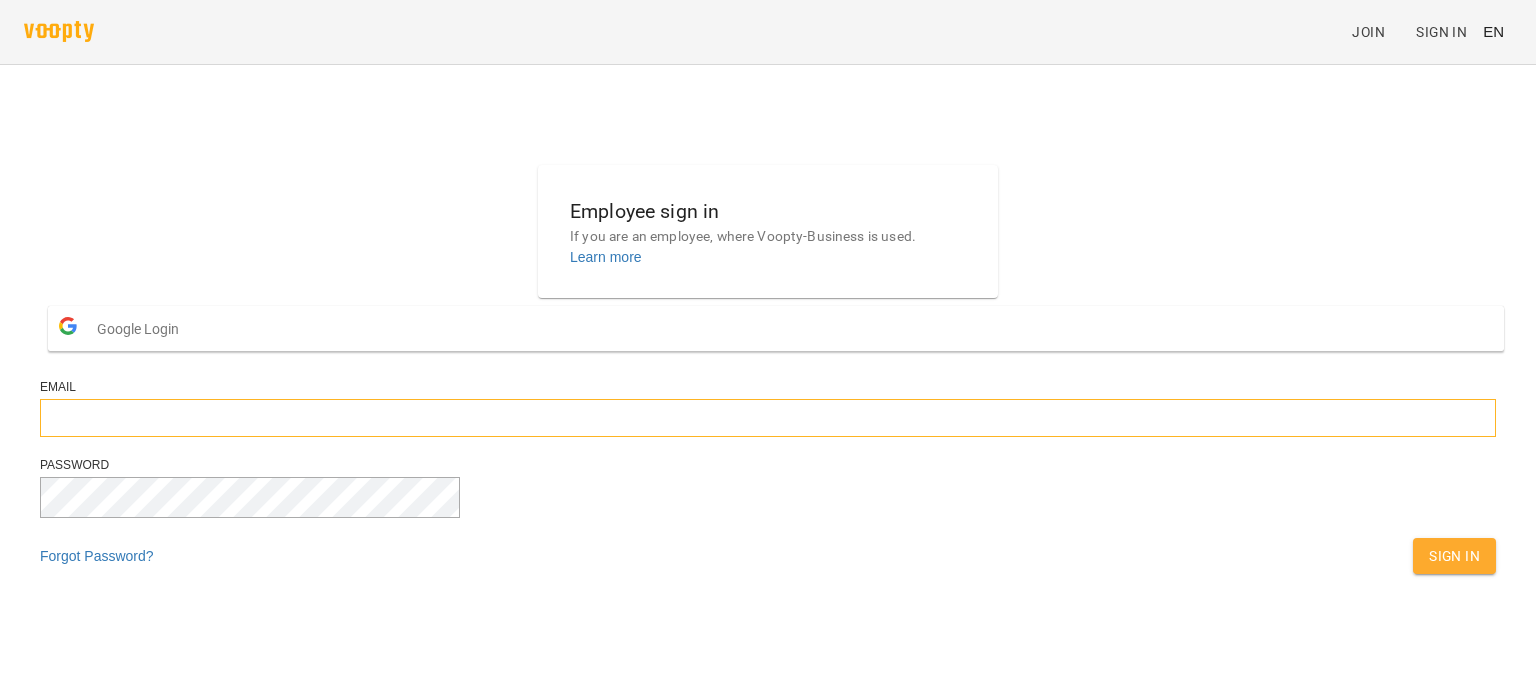 type on "**********" 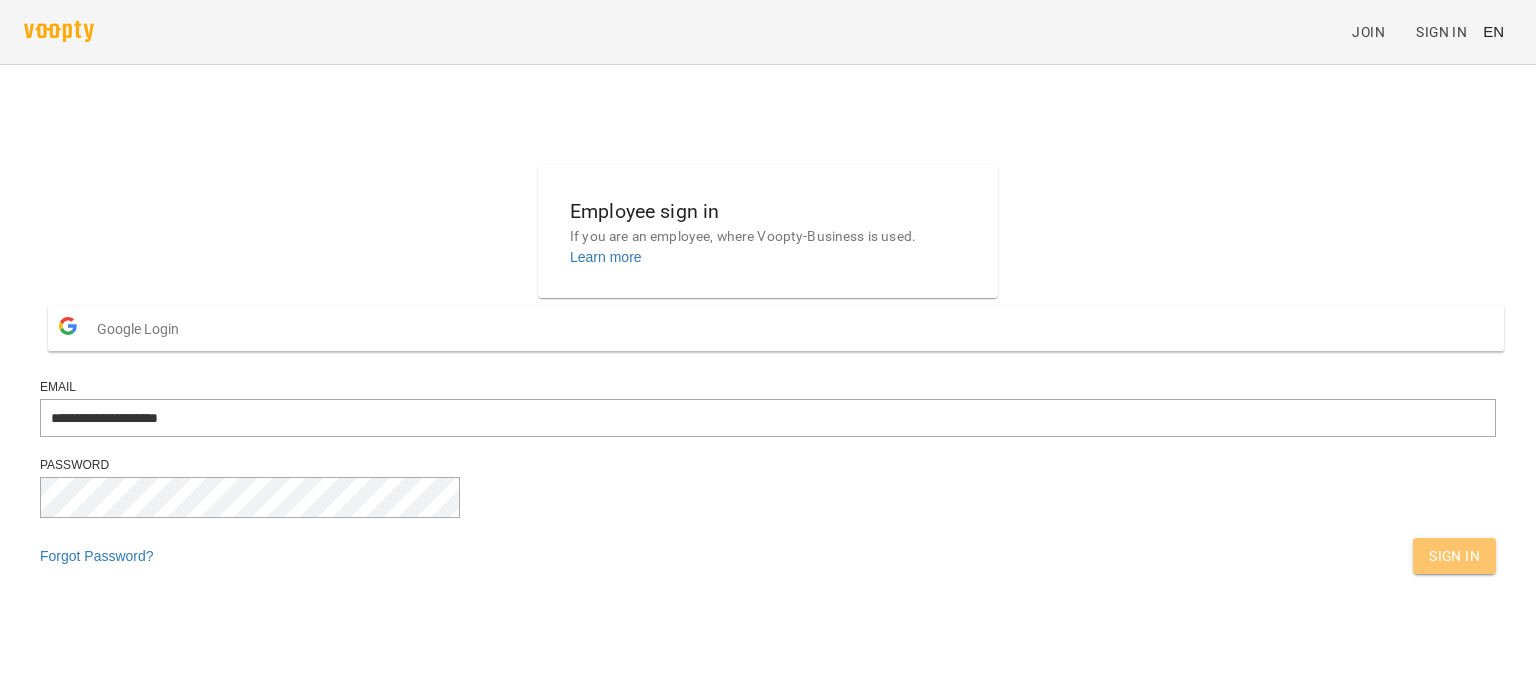click on "Sign In" at bounding box center [1454, 556] 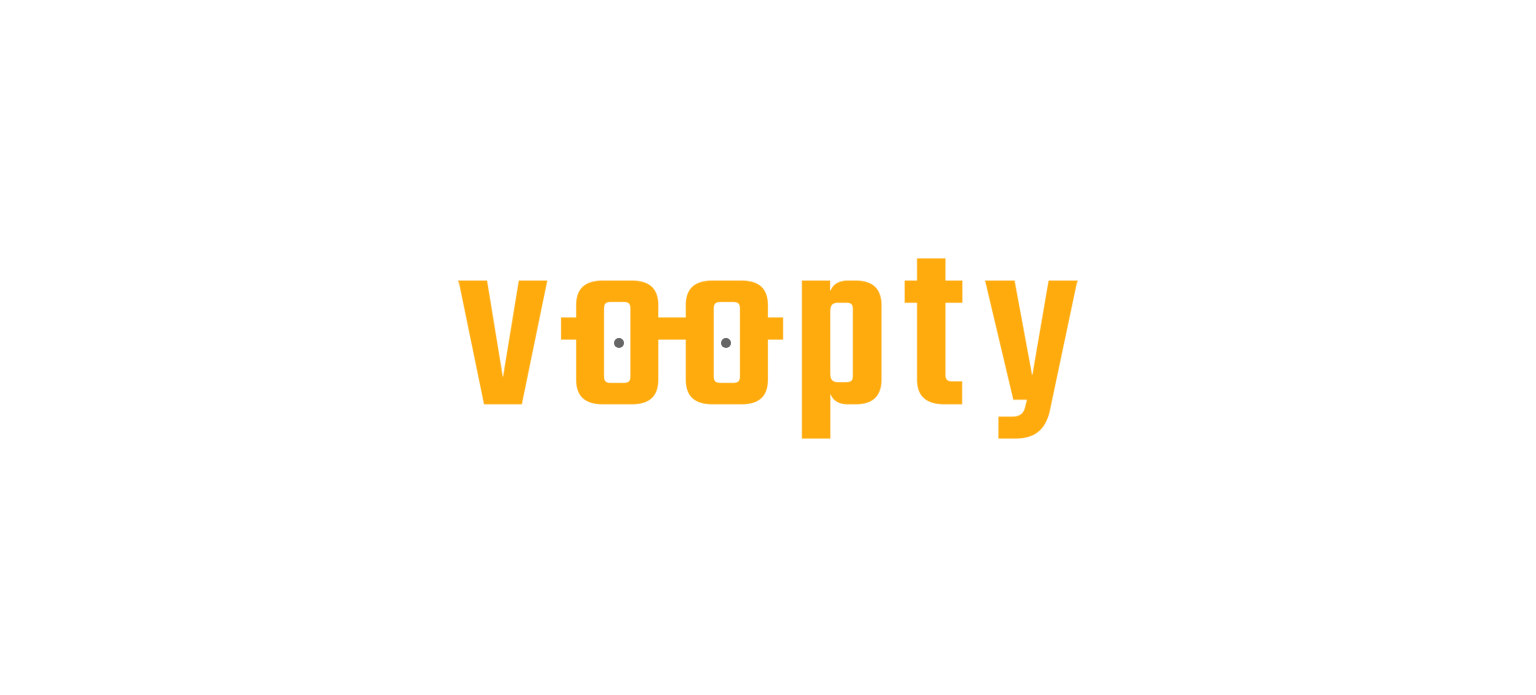scroll, scrollTop: 0, scrollLeft: 0, axis: both 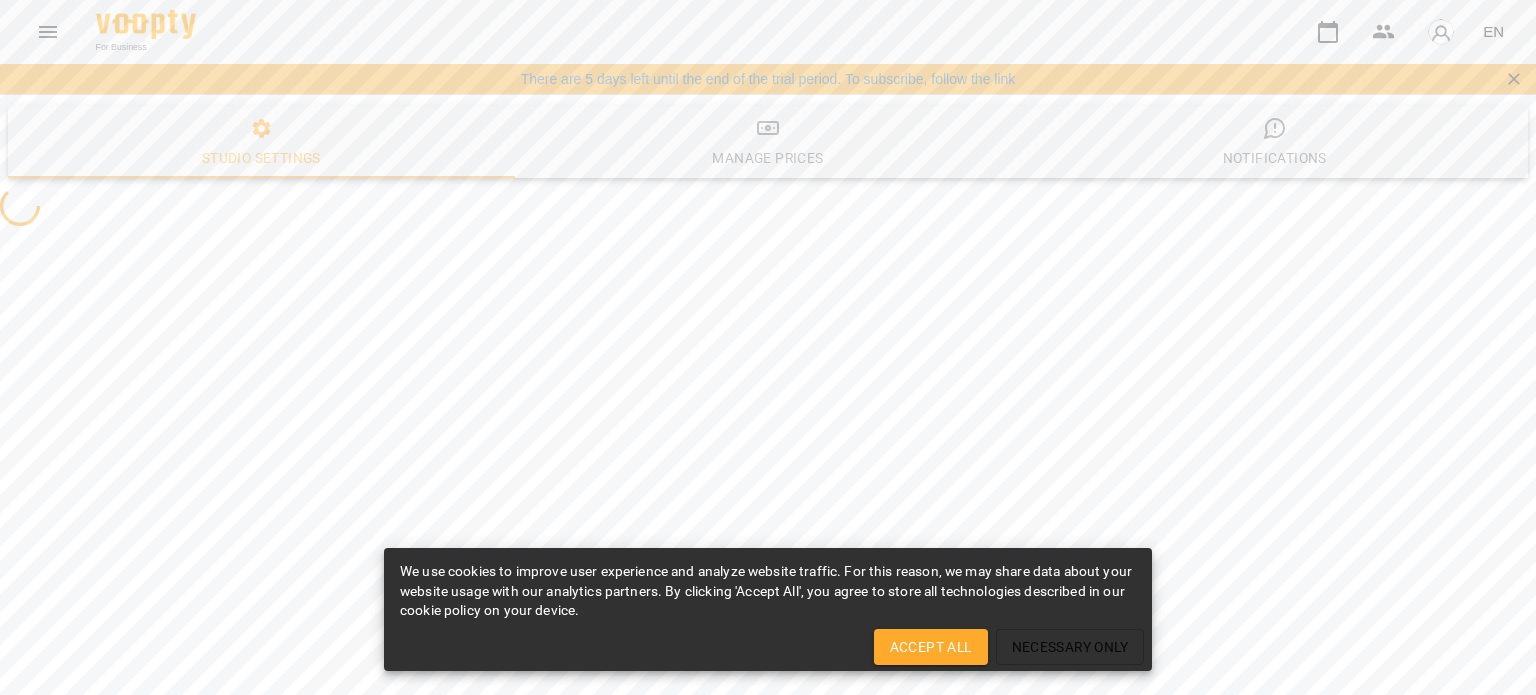 select on "**" 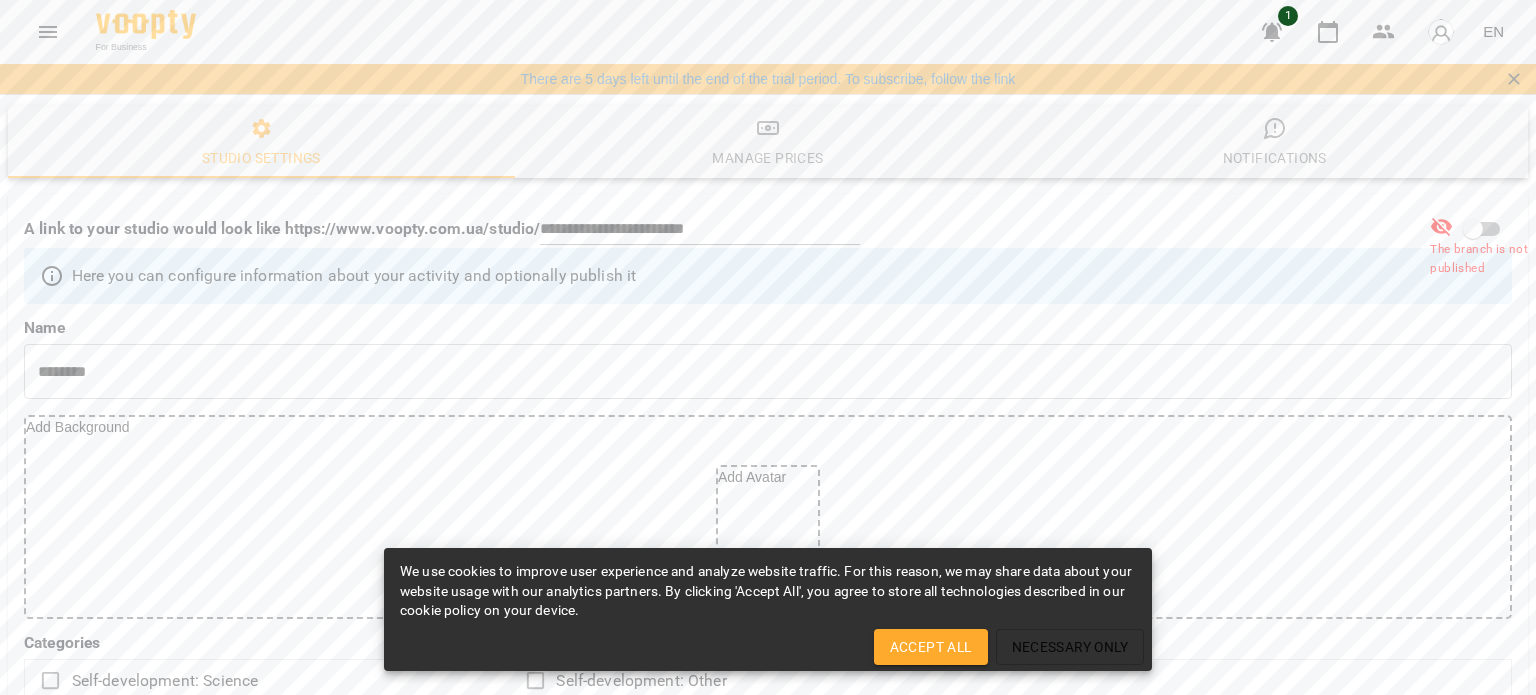 click on "Necessary Only" at bounding box center [1070, 647] 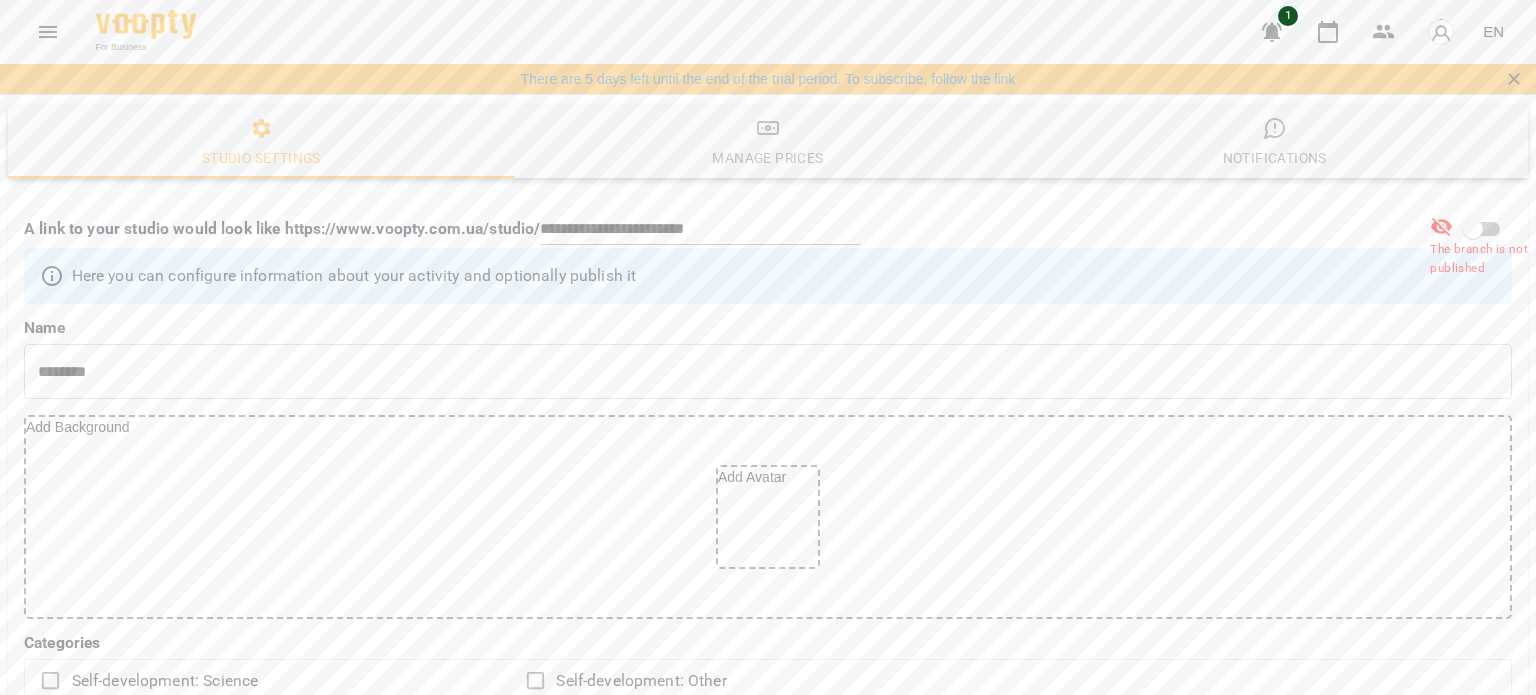 scroll, scrollTop: 0, scrollLeft: 0, axis: both 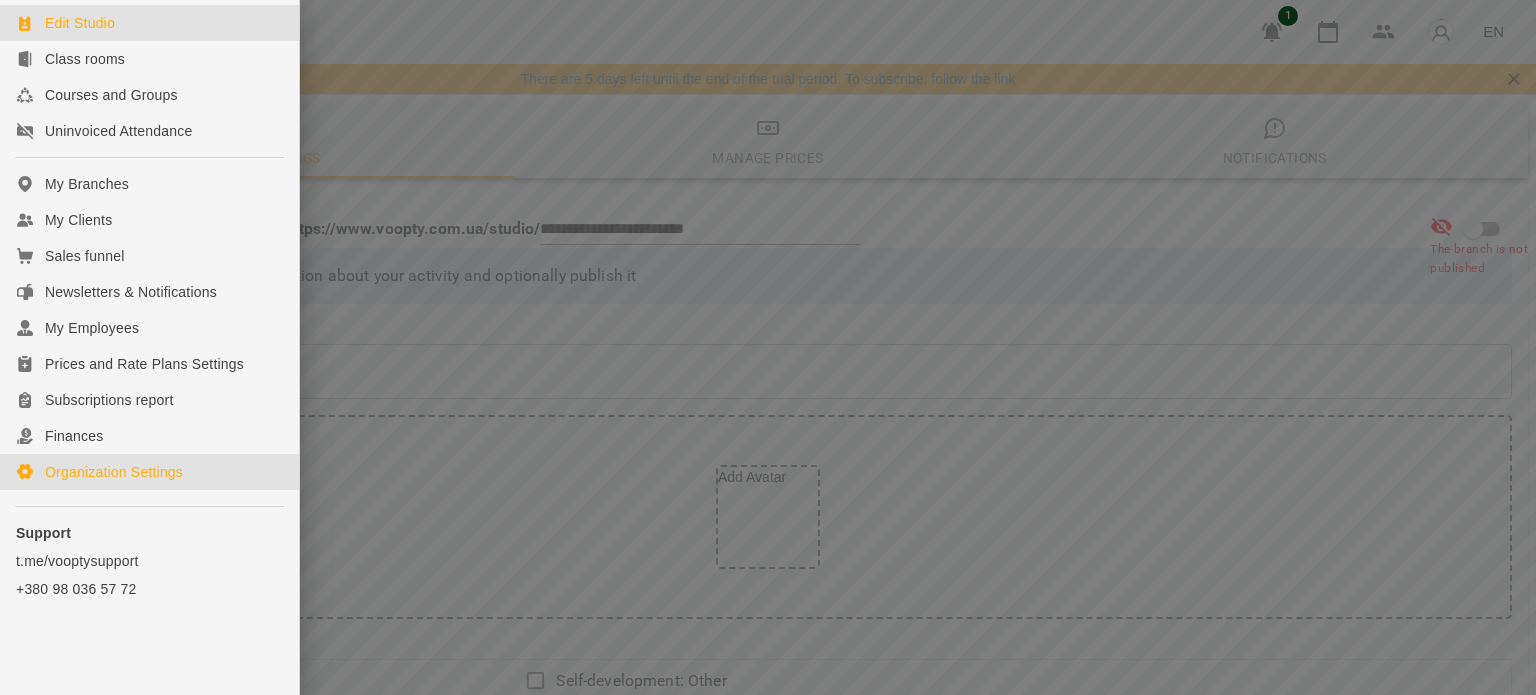 click on "Organization Settings" at bounding box center (114, 472) 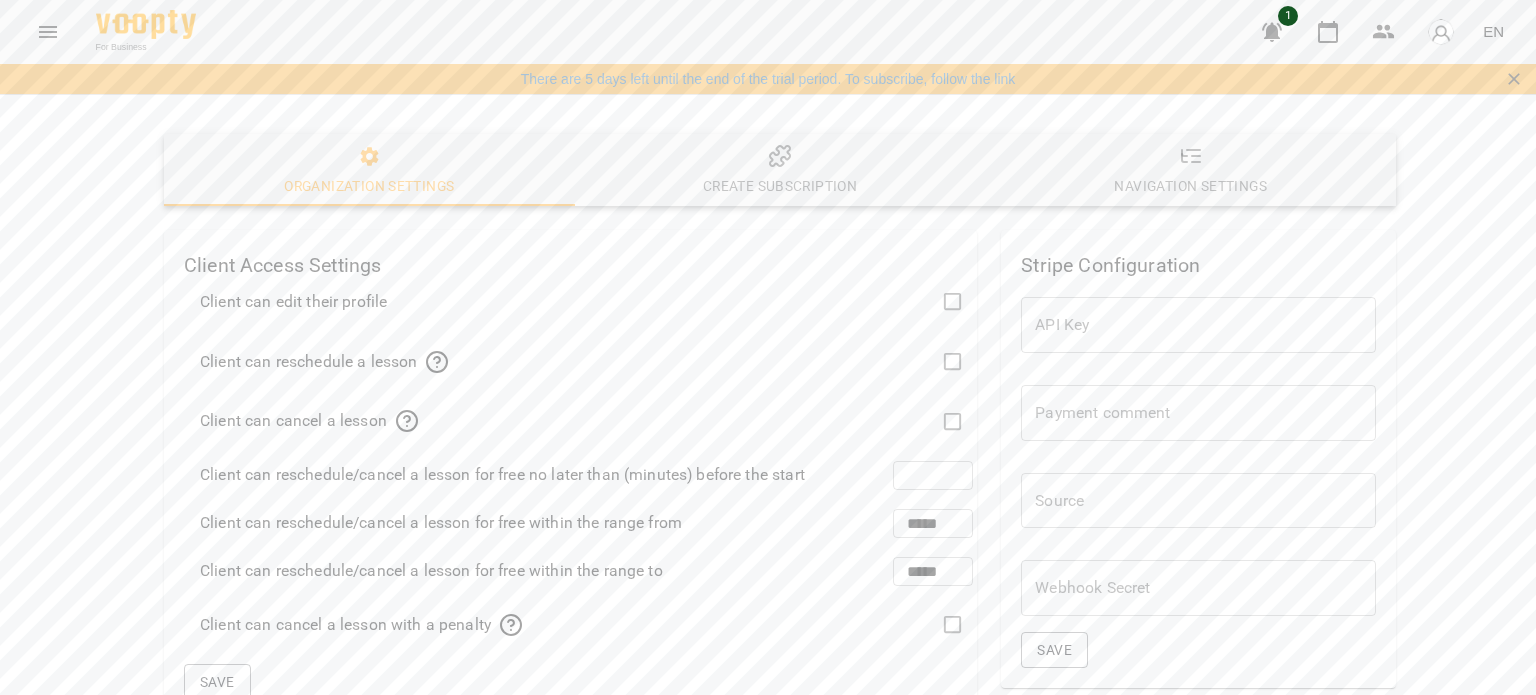 scroll, scrollTop: 0, scrollLeft: 0, axis: both 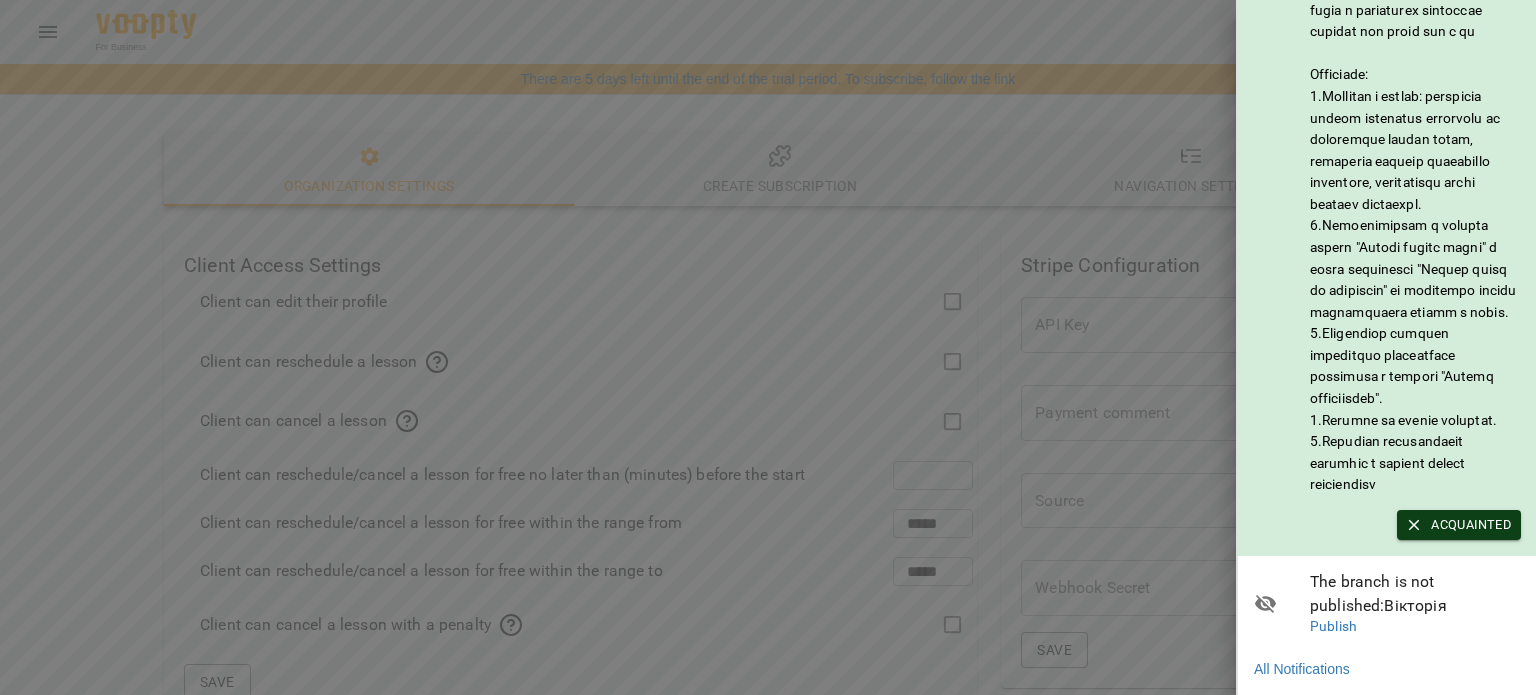 click on "Acquainted" at bounding box center [1459, 525] 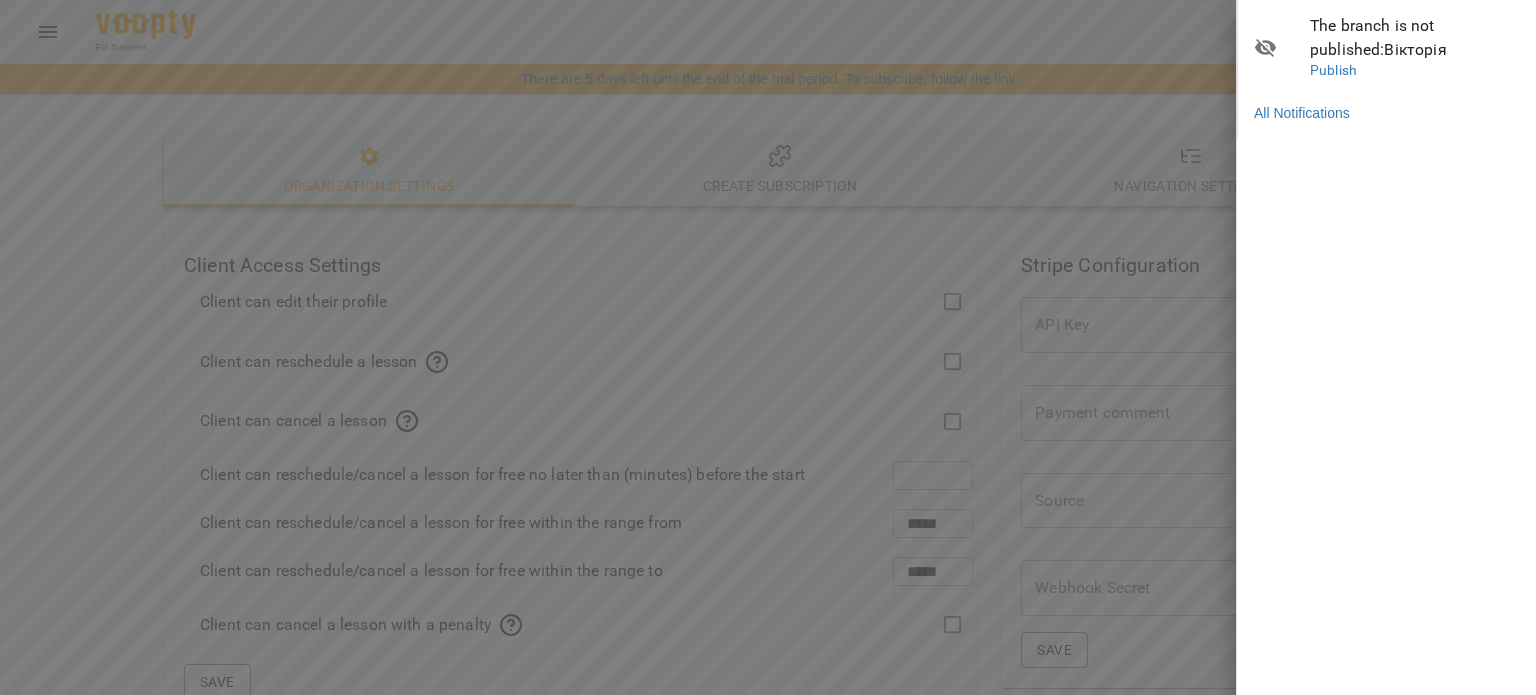 click at bounding box center [768, 347] 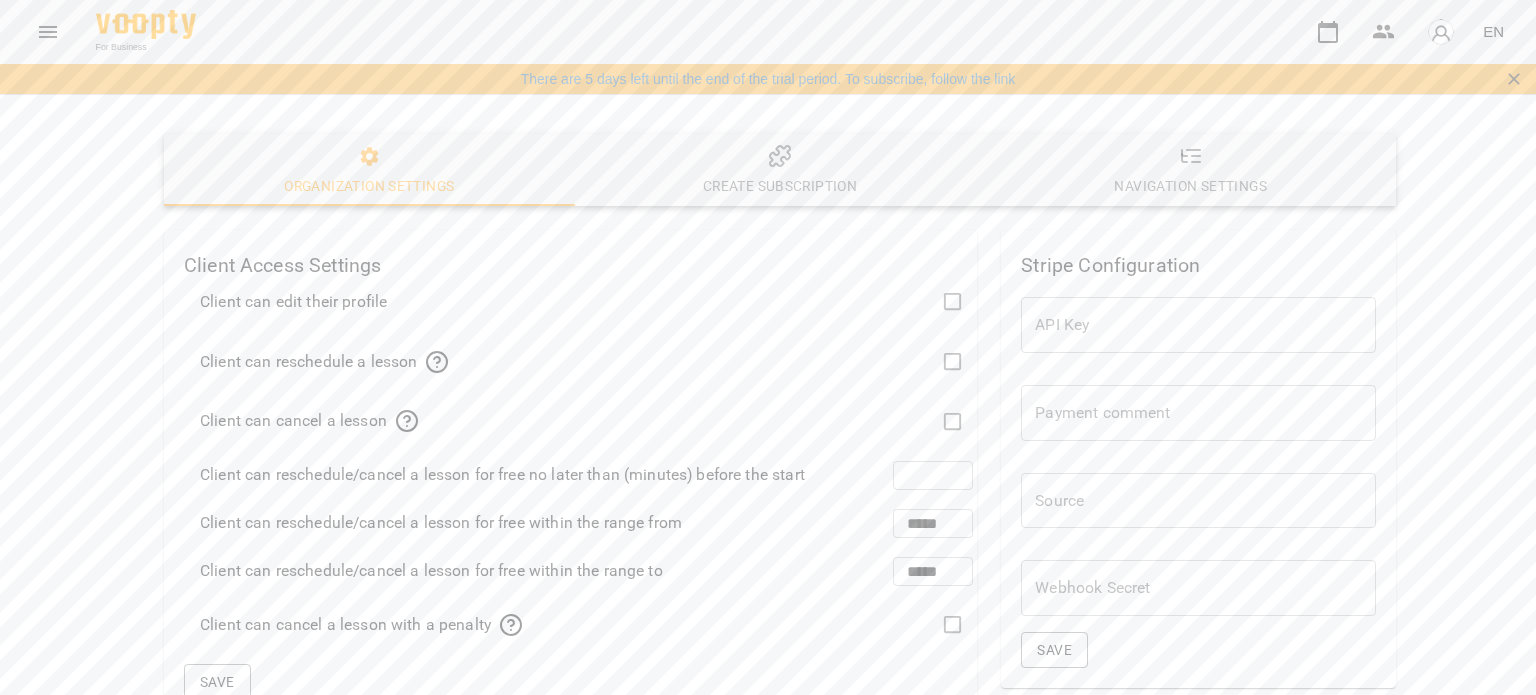 click on "EN" at bounding box center [1493, 31] 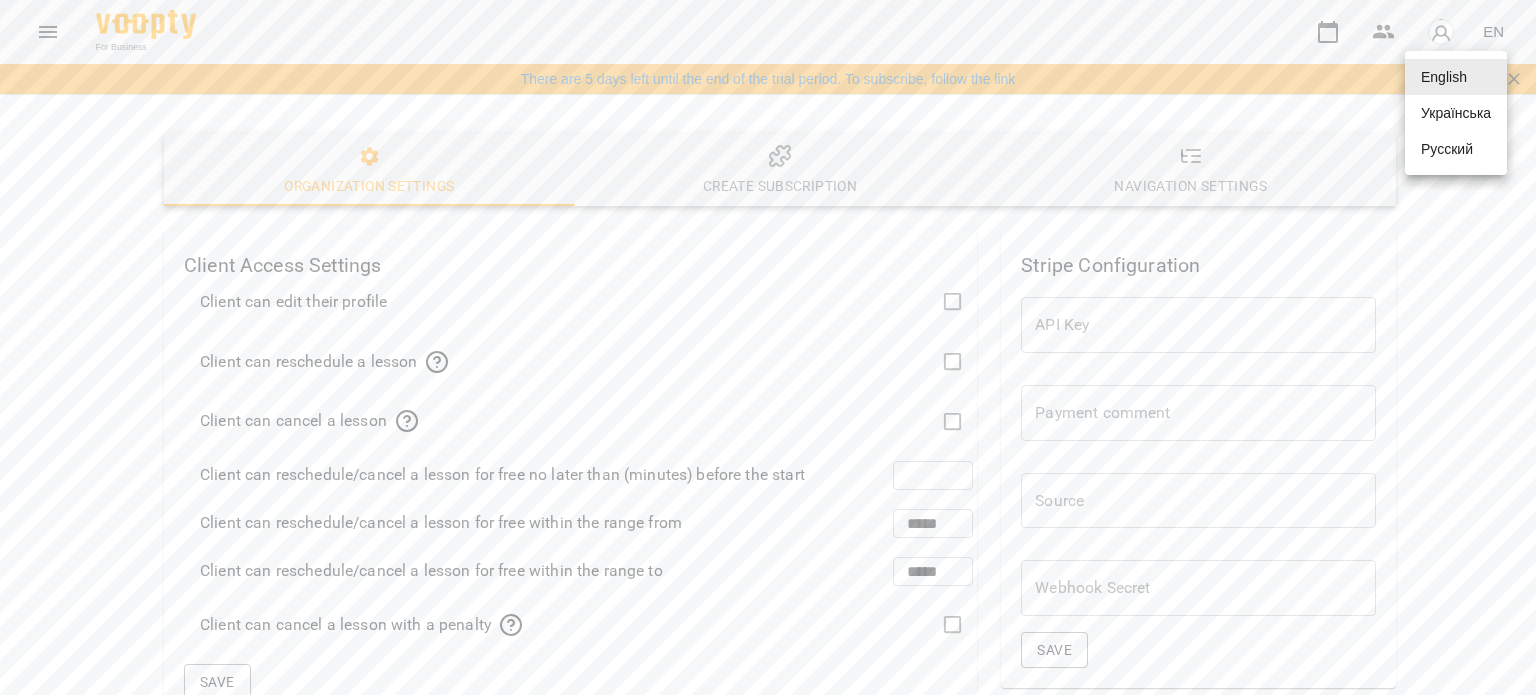 click on "Українська" at bounding box center (1456, 113) 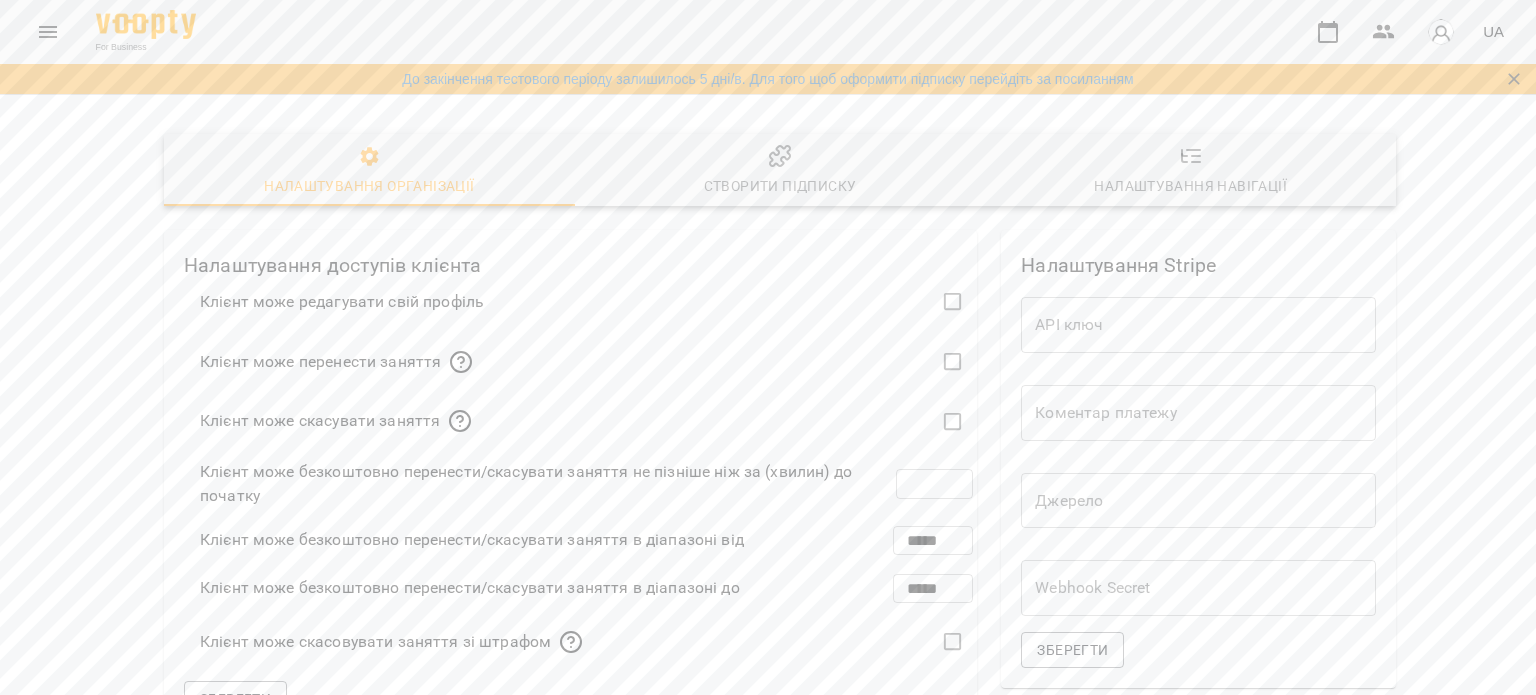 click 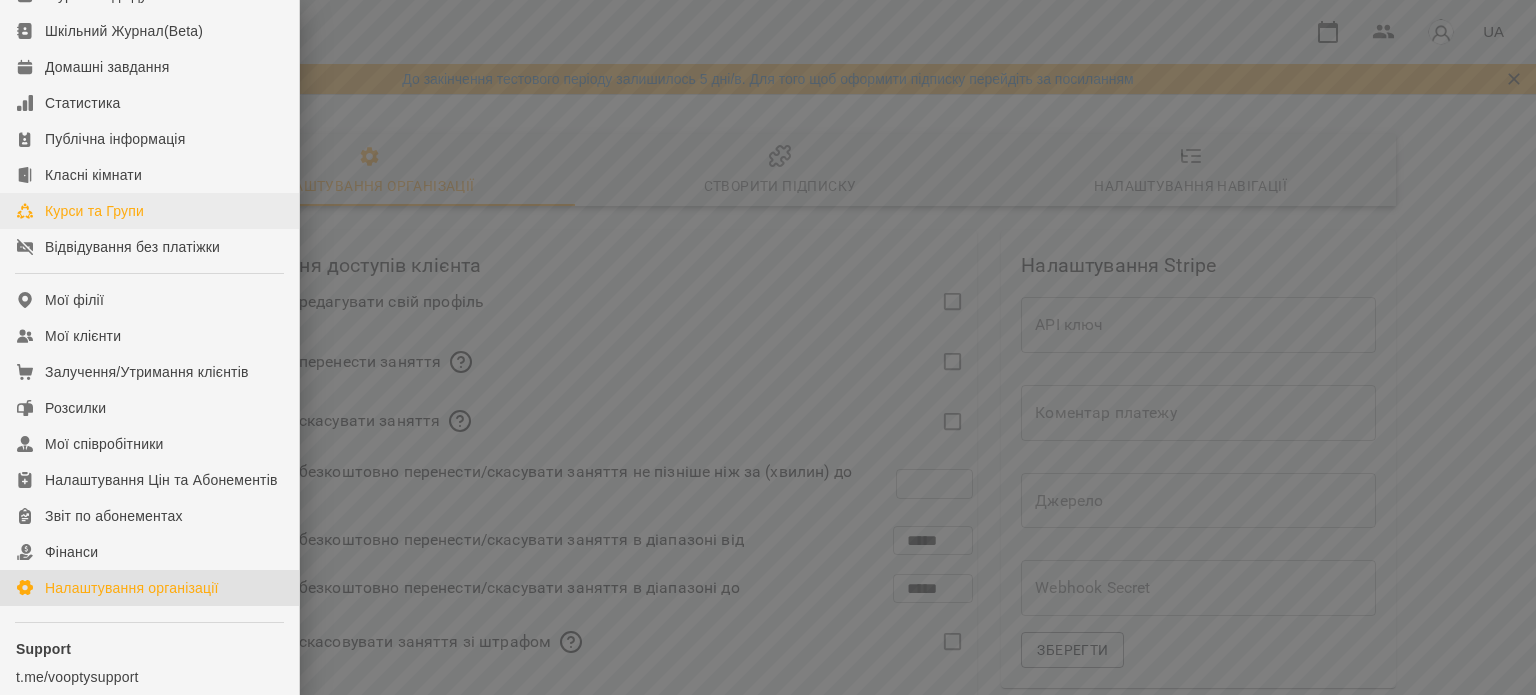 scroll, scrollTop: 200, scrollLeft: 0, axis: vertical 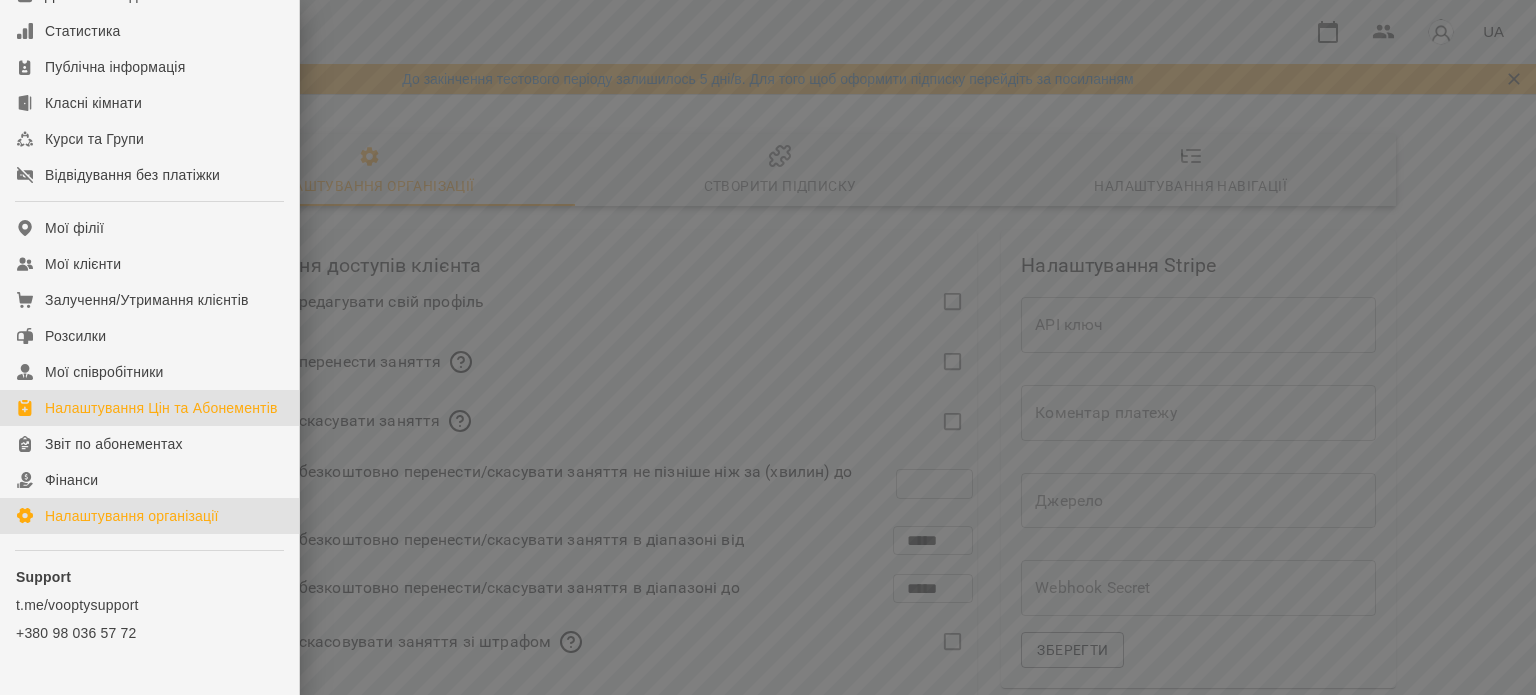 click on "Налаштування Цін та Абонементів" at bounding box center (161, 408) 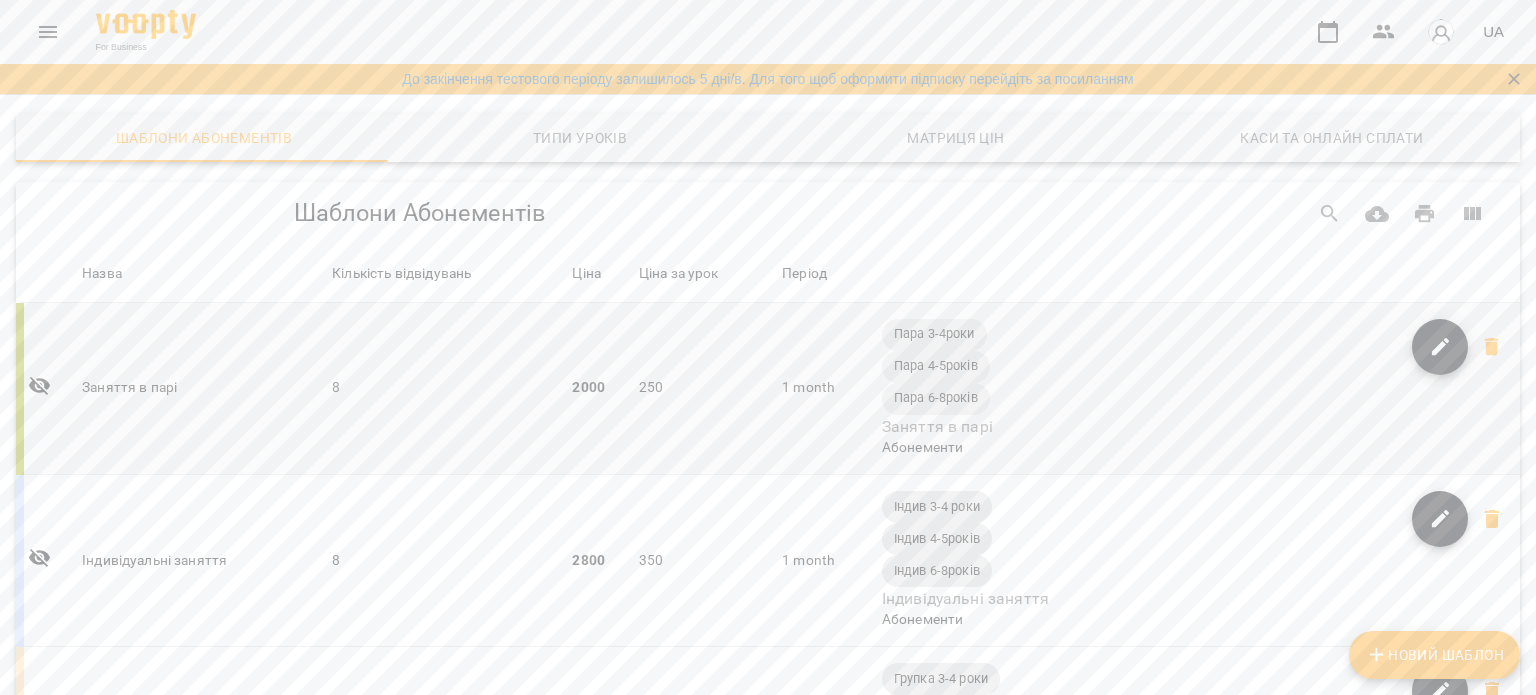 scroll, scrollTop: 0, scrollLeft: 0, axis: both 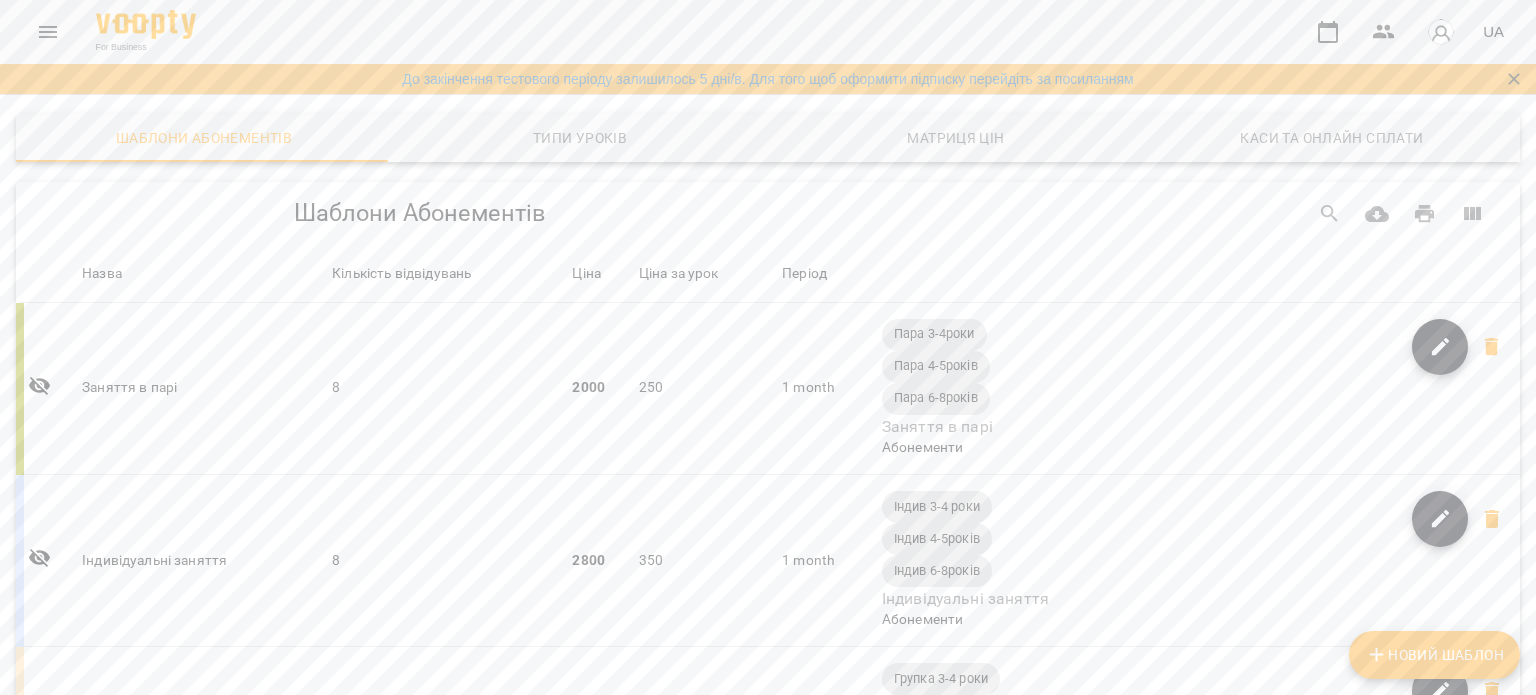 click 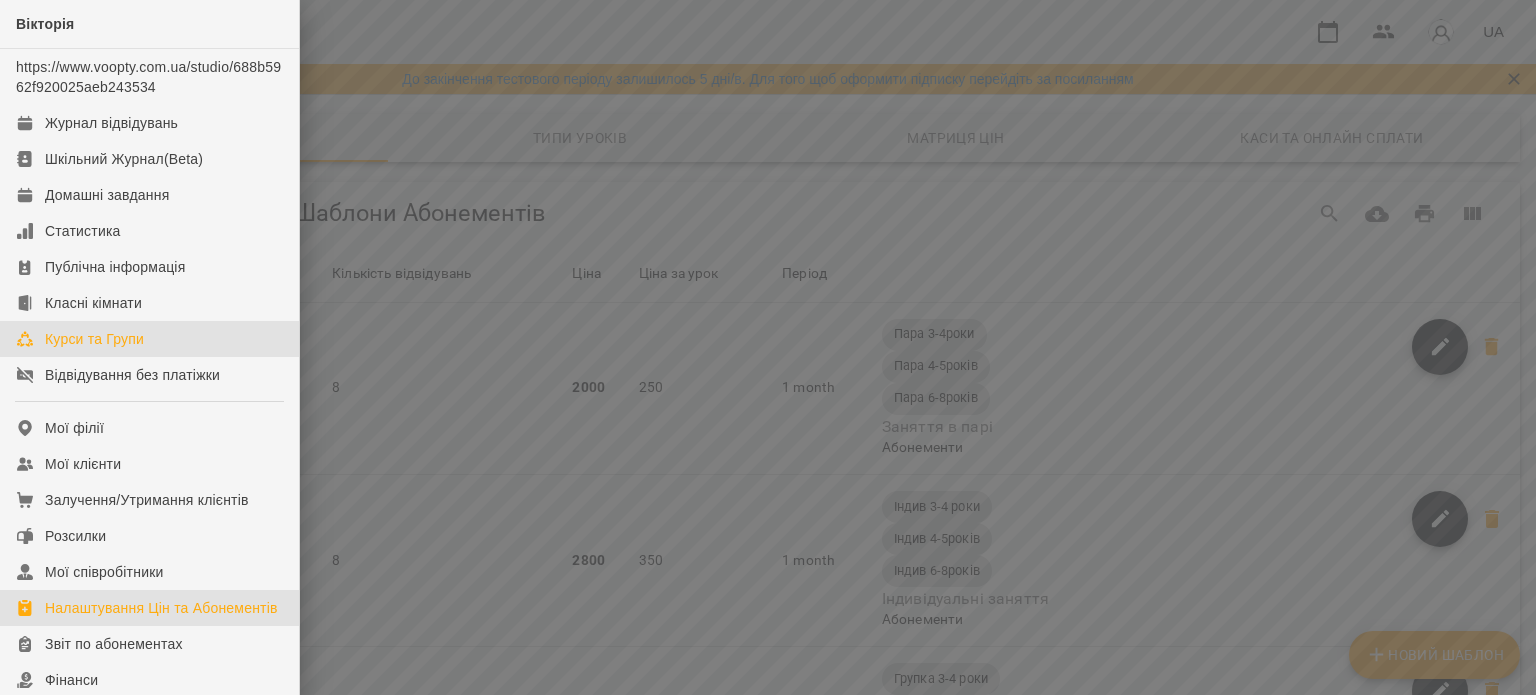 click on "Курси та Групи" at bounding box center [94, 339] 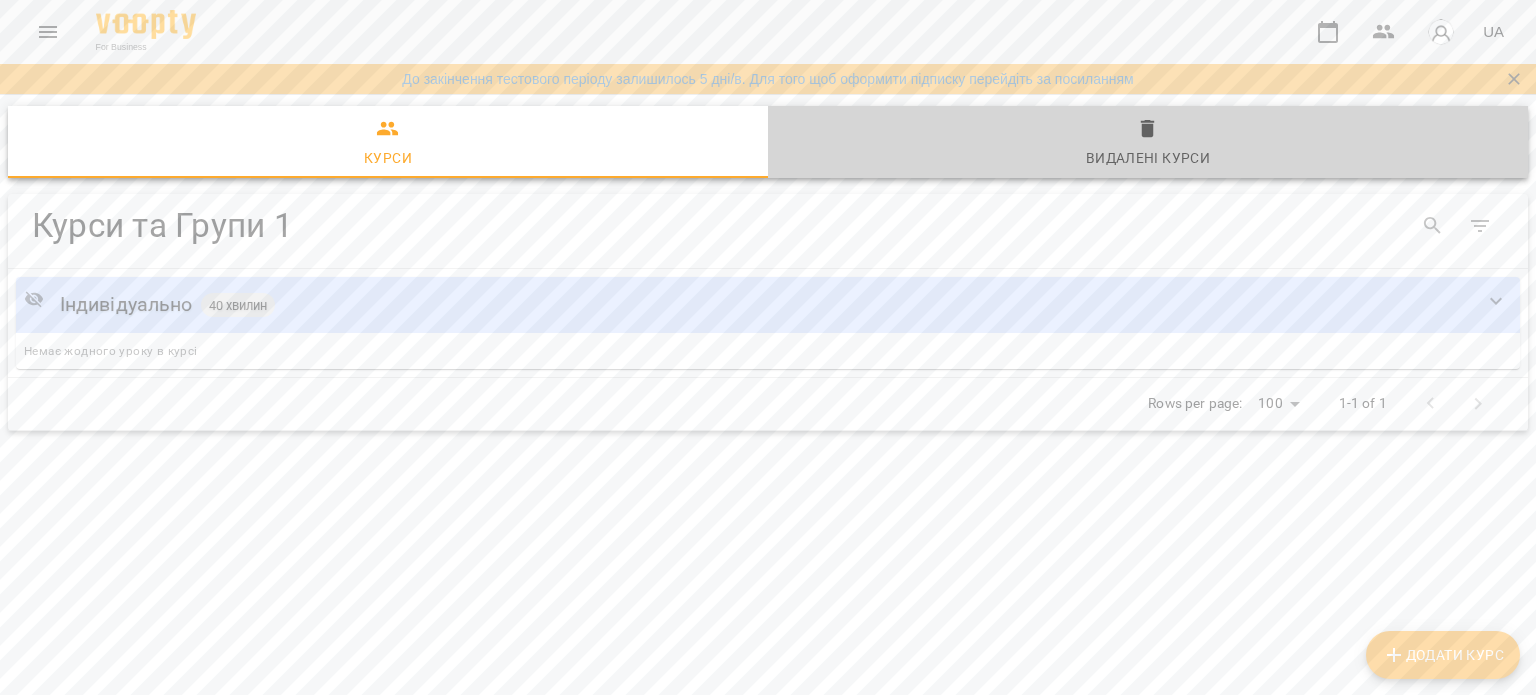 click 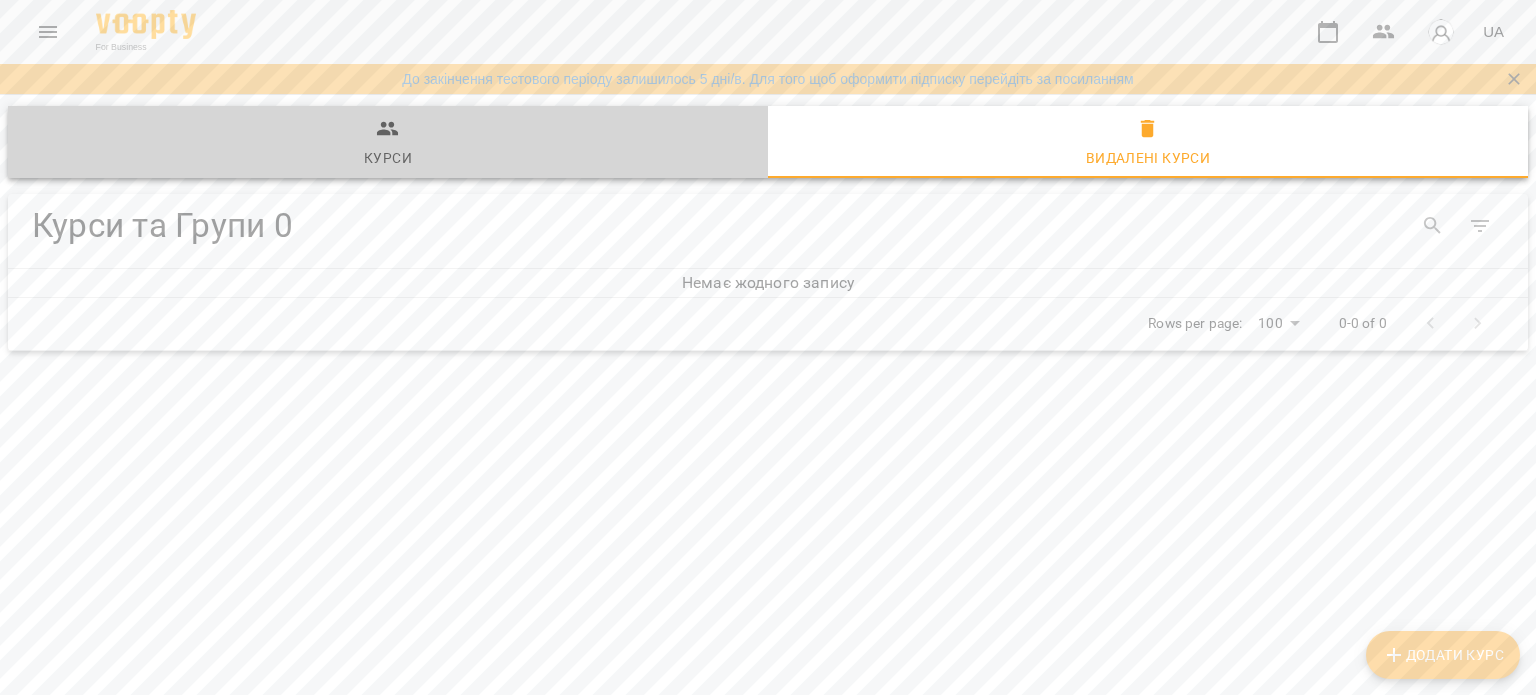 click on "Курси" at bounding box center (388, 158) 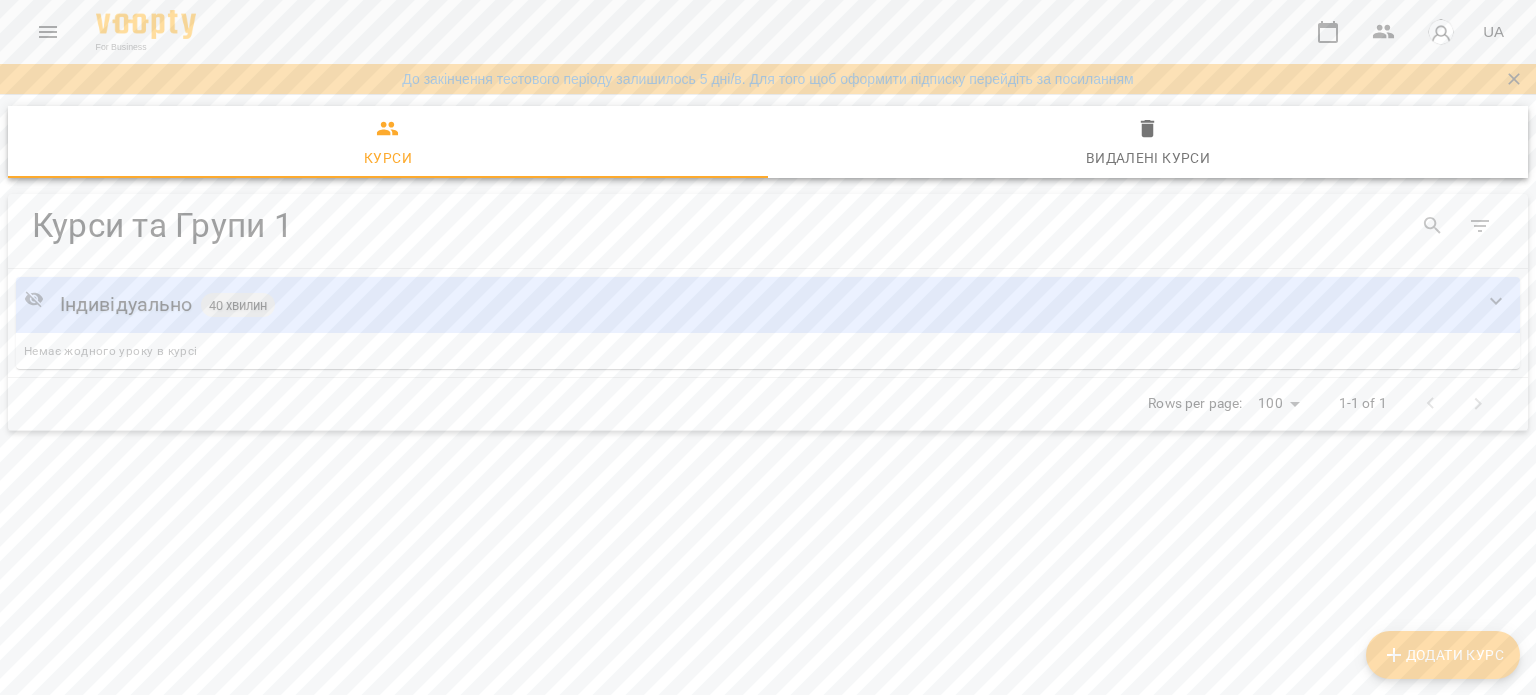 click 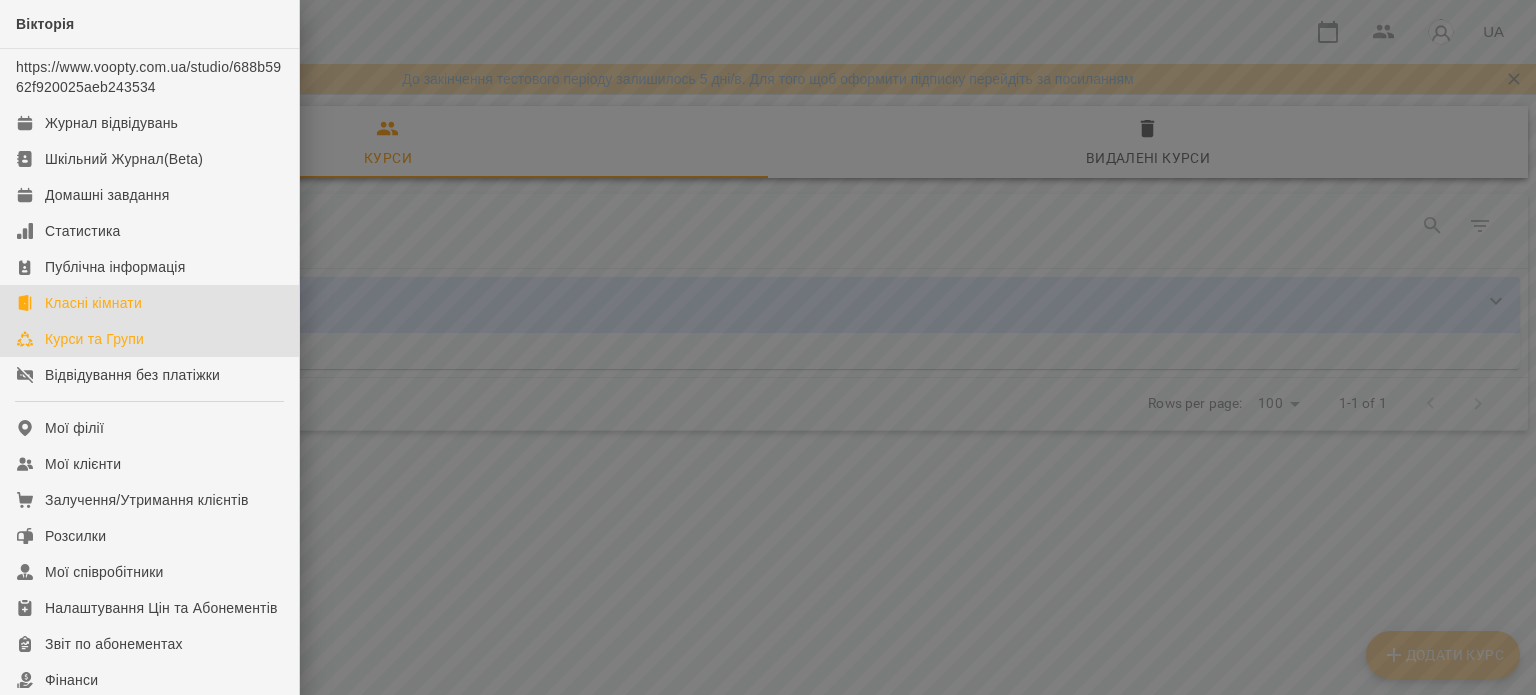 click on "Класні кімнати" at bounding box center [93, 303] 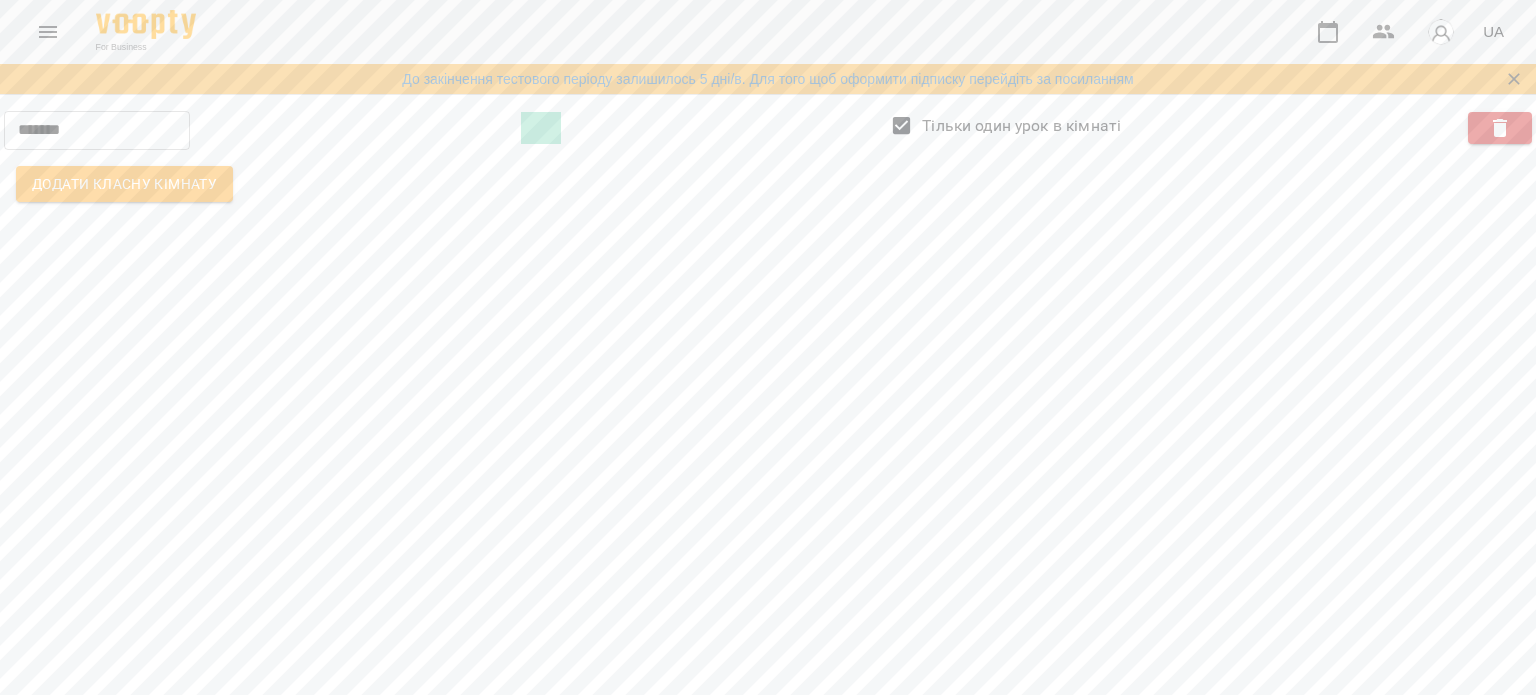 click 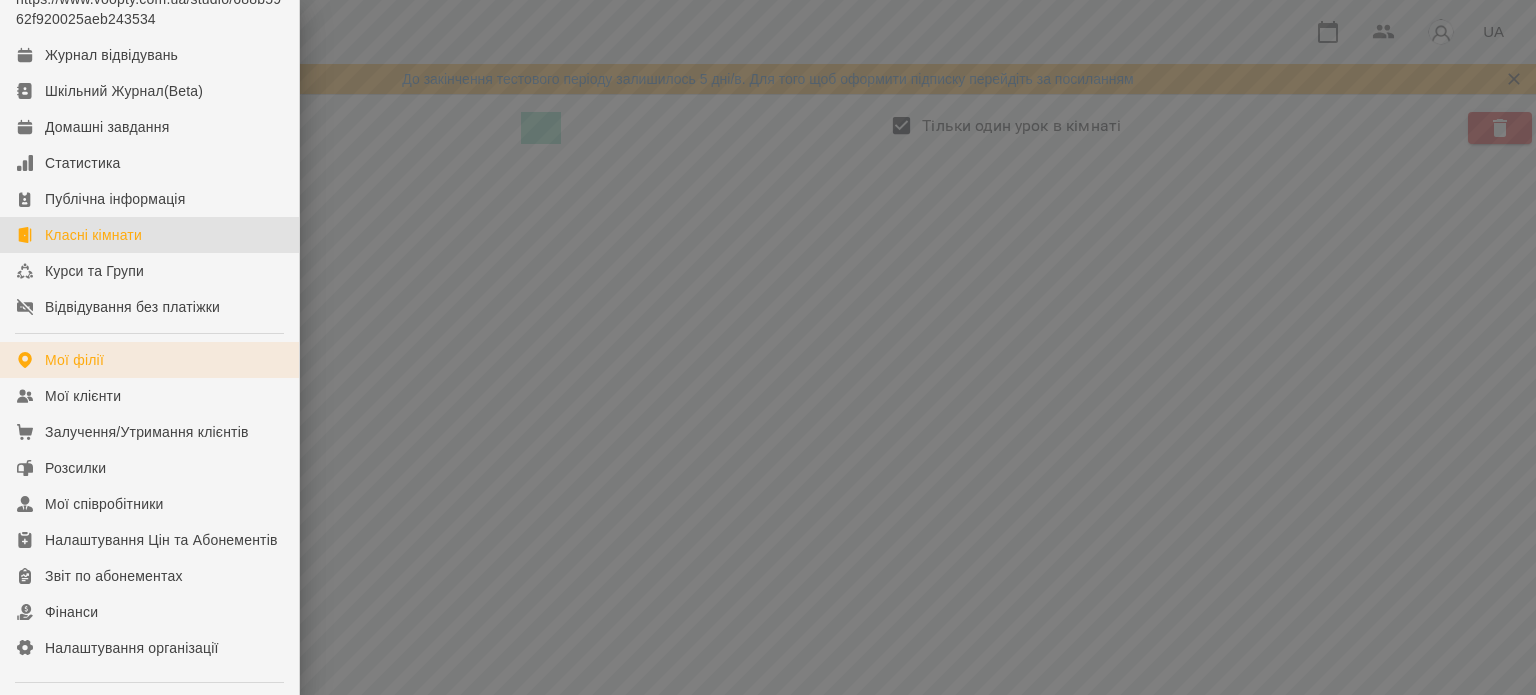 scroll, scrollTop: 200, scrollLeft: 0, axis: vertical 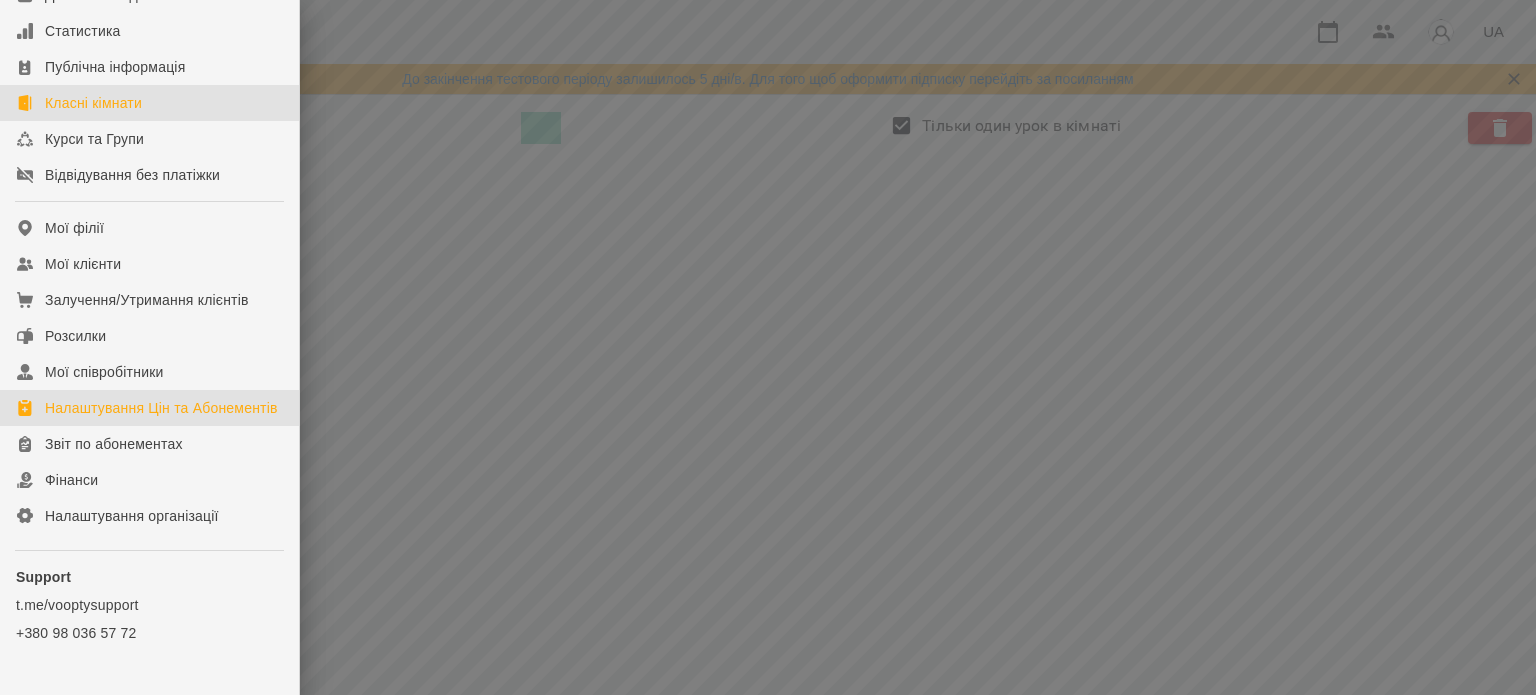 click on "Налаштування Цін та Абонементів" at bounding box center [161, 408] 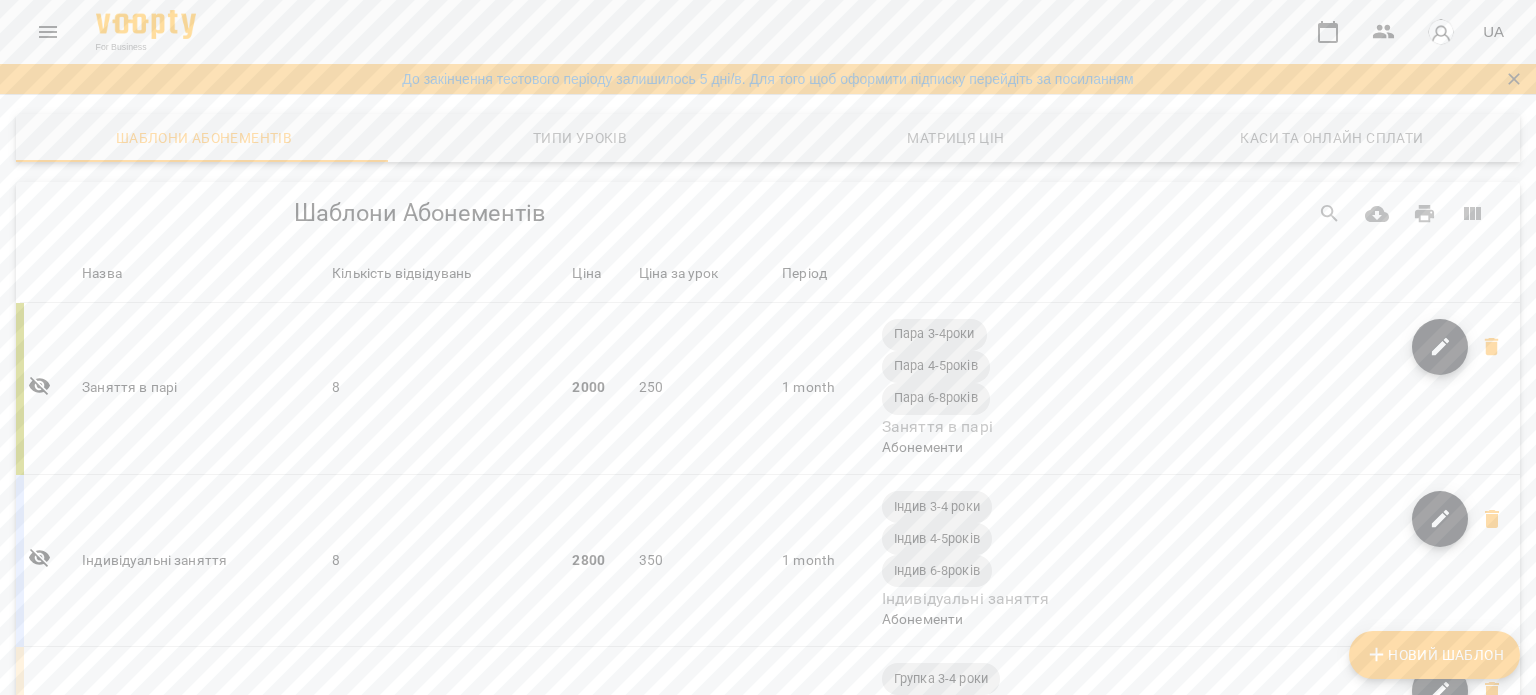 scroll, scrollTop: 0, scrollLeft: 0, axis: both 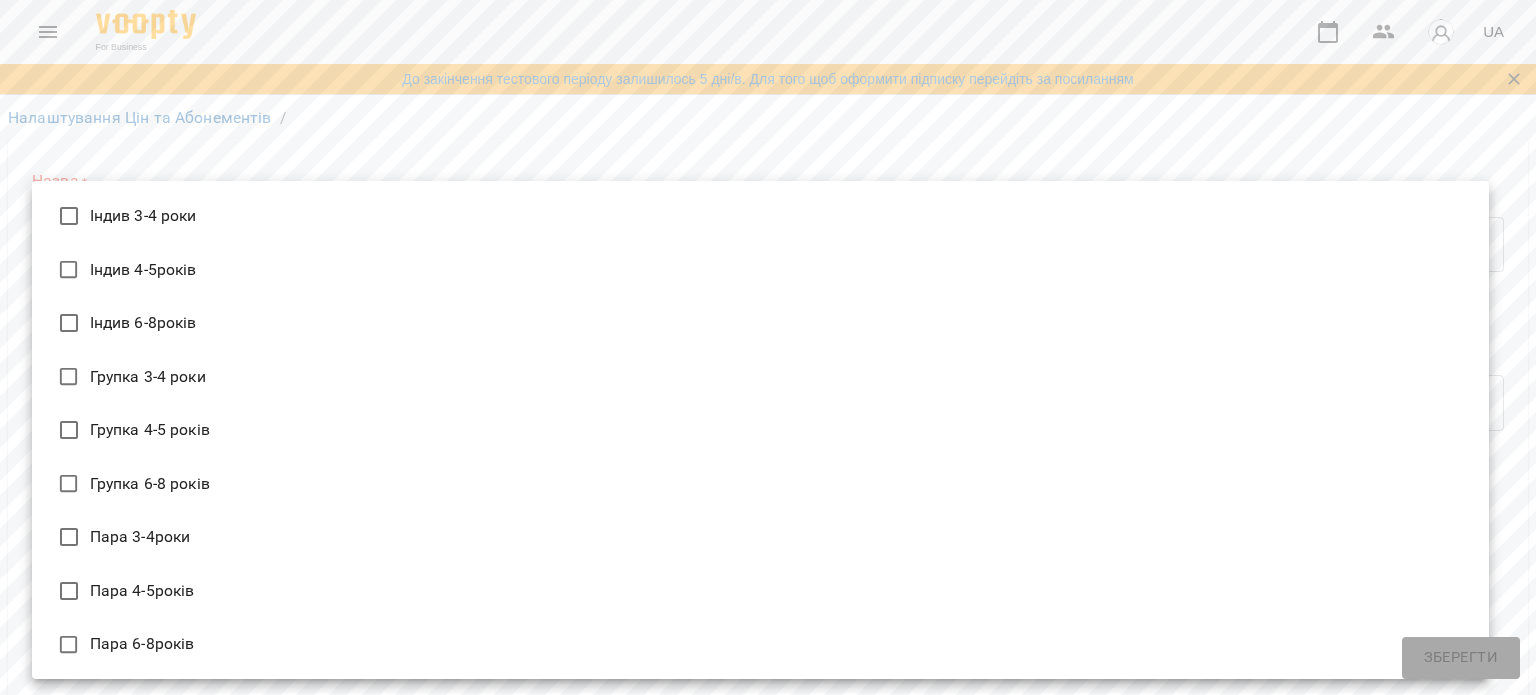 click on "For Business UA До закінчення тестового періоду залишилось 5 дні/в. Для того щоб оформити підписку перейдіть за посиланням Налаштування Цін та Абонементів / Назва   * * ​ Опис   * * ​ Колір   Free Style Time Calculation   * Кількість відвідувань Кількість відвідувань Необмежені відвідування   * Ціна ₴ Ціна   * Ціна за урок ₴ Ціна за урок Без терміну придатності Кількість періодів   * * ​ Період *** **** ***** ​ Приватний Працює з типами уроків Додати Тип Уроку Типи Уроку можна налаштувати в Абонементи ->  Типи уроків Усі філії Призначення Платежу" at bounding box center (768, 936) 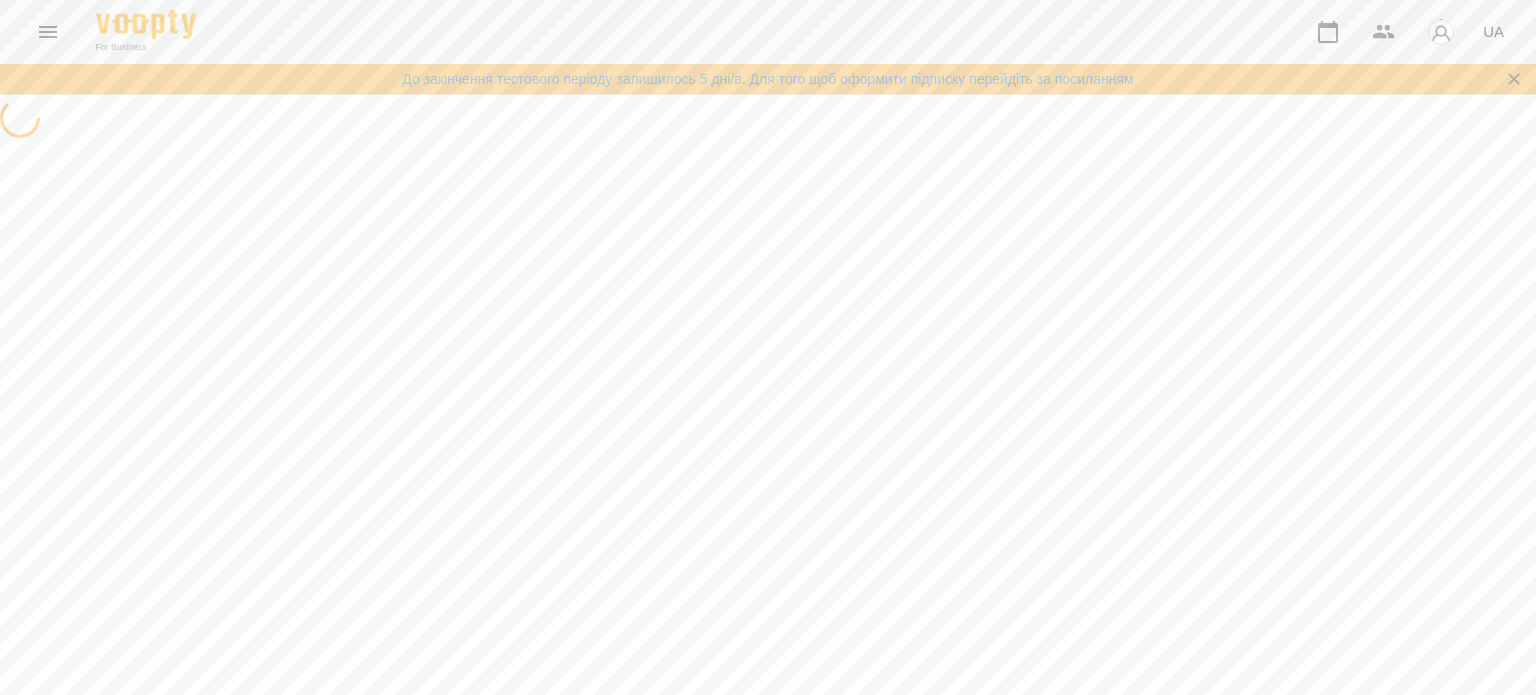 scroll, scrollTop: 0, scrollLeft: 0, axis: both 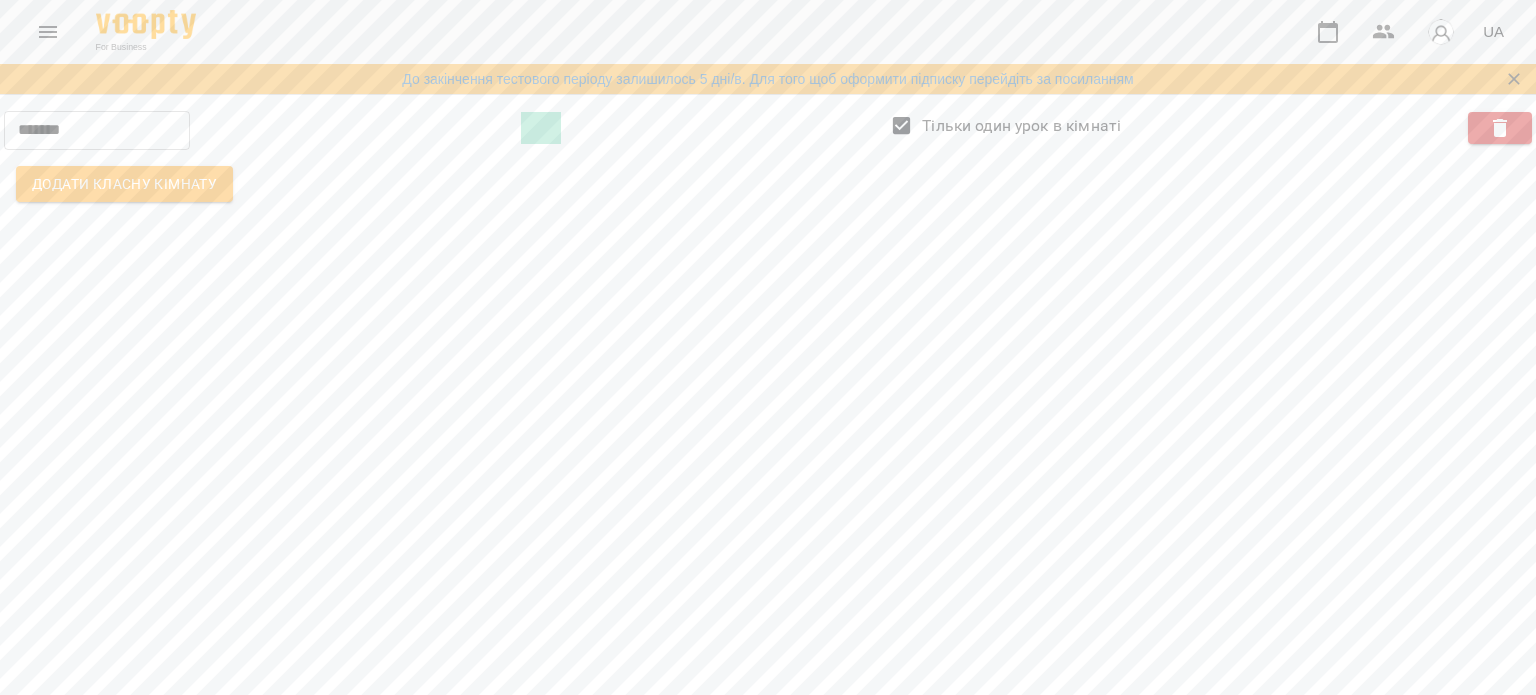 click 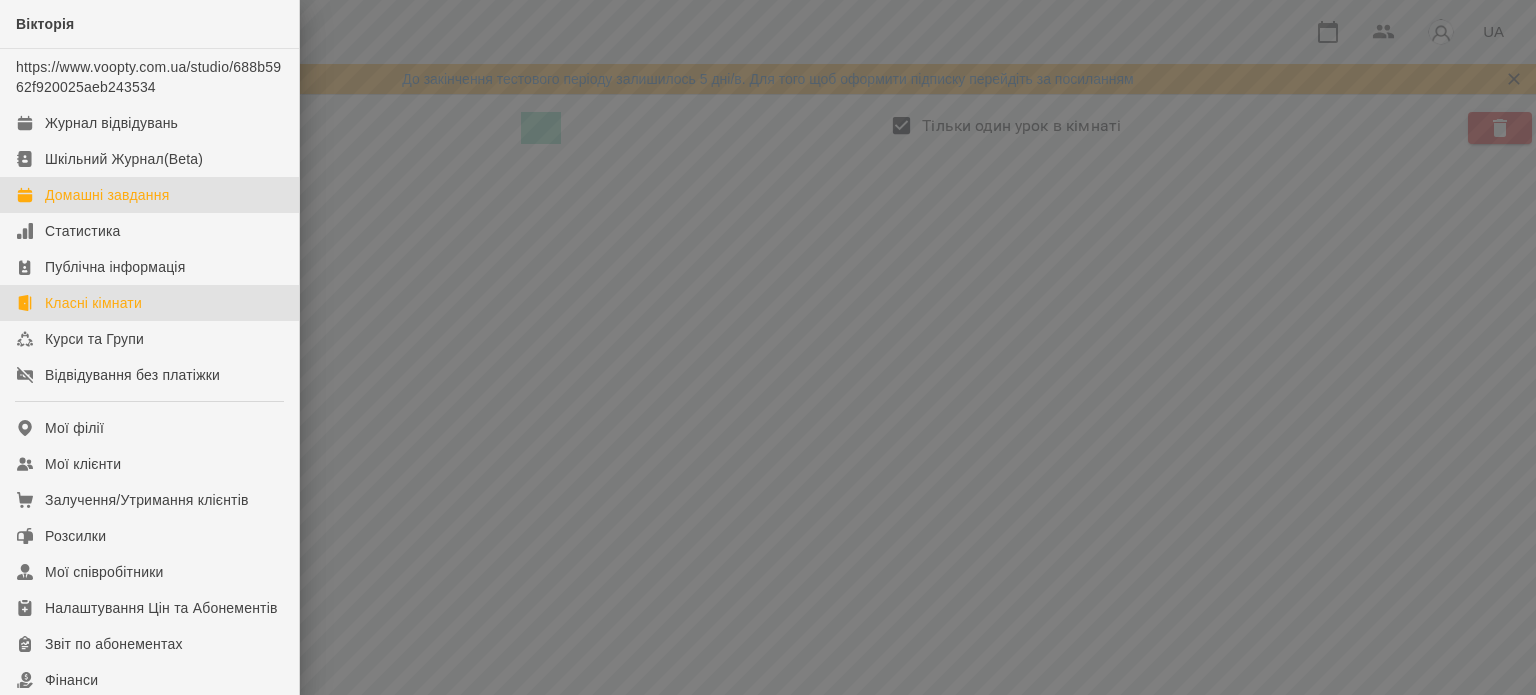 click on "Домашні завдання" at bounding box center [107, 195] 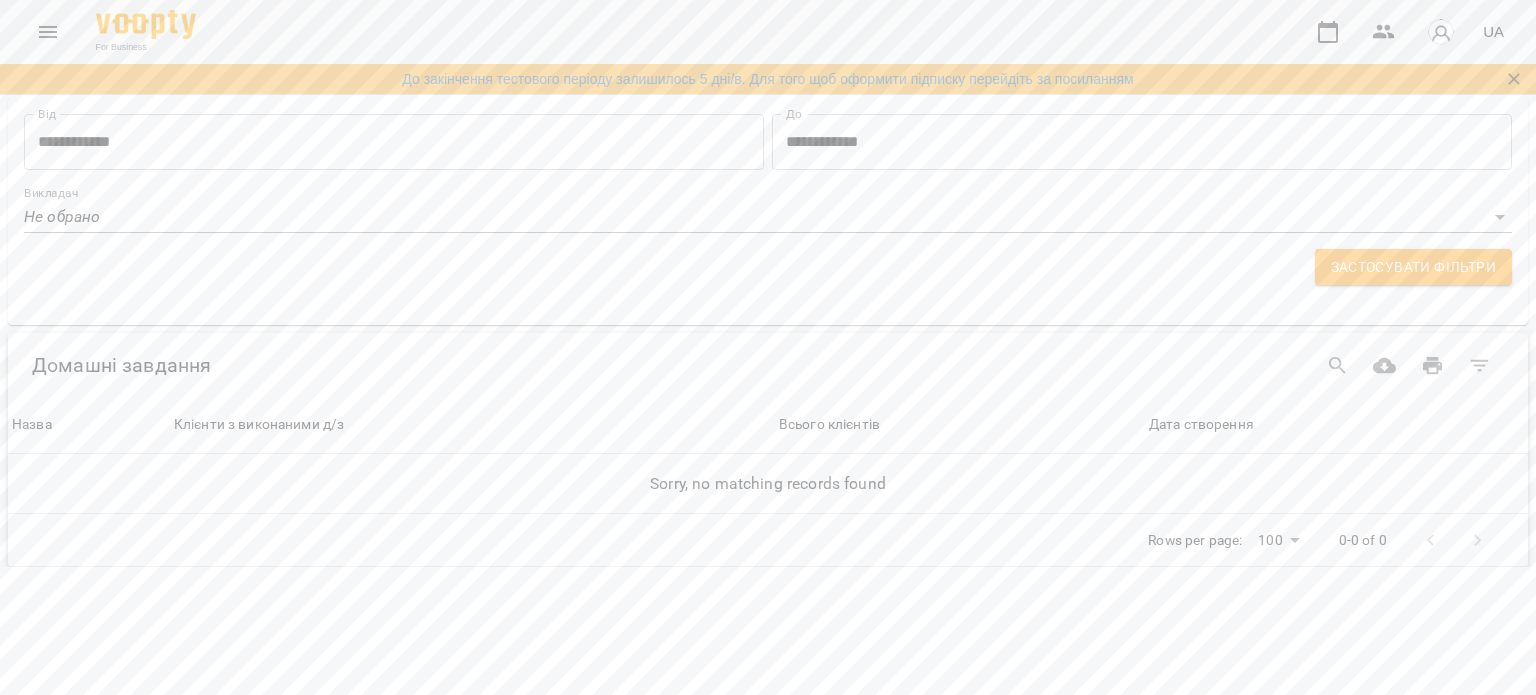 drag, startPoint x: 68, startPoint y: 2, endPoint x: 176, endPoint y: 145, distance: 179.201 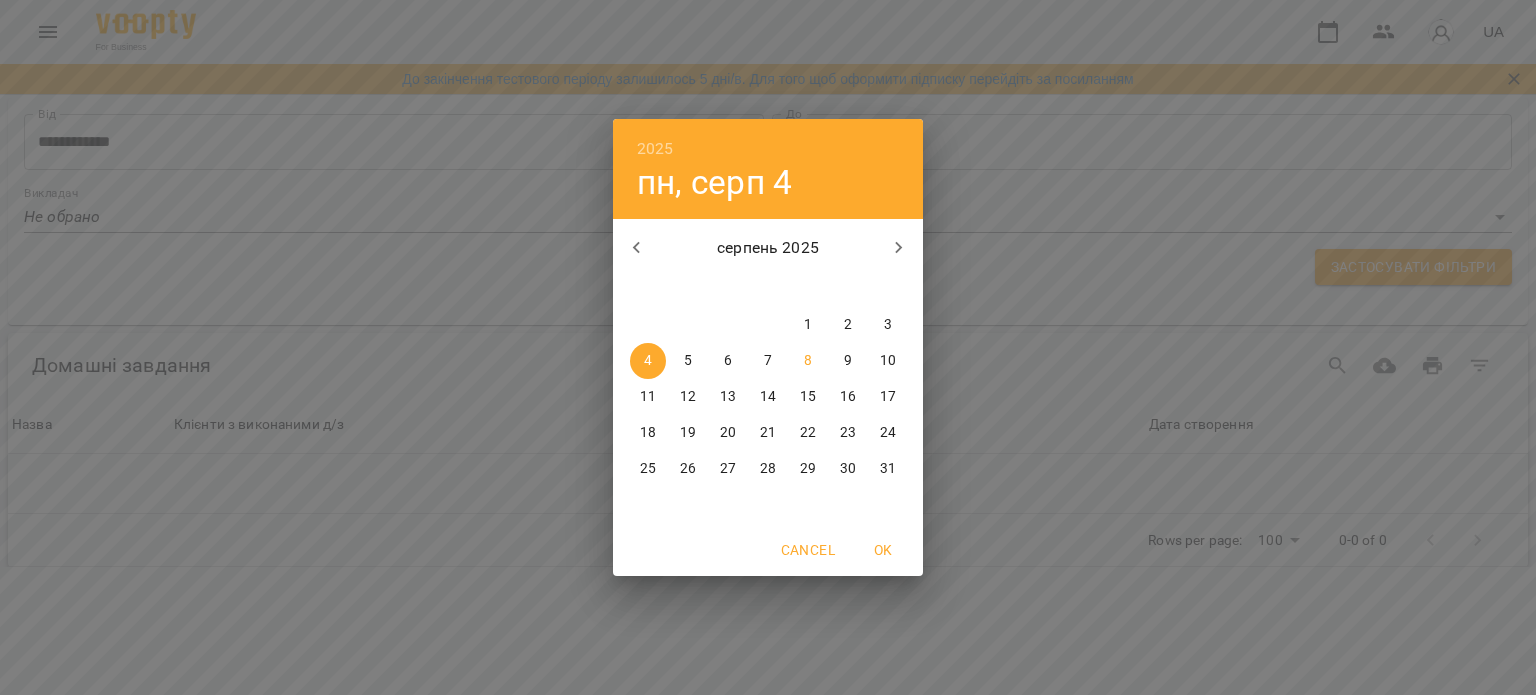 click on "2025 пн, серп 4 серпень 2025 пн вт ср чт пт сб нд 28 29 30 31 1 2 3 4 5 6 7 8 9 10 11 12 13 14 15 16 17 18 19 20 21 22 23 24 25 26 27 28 29 30 31 Cancel OK" at bounding box center [768, 347] 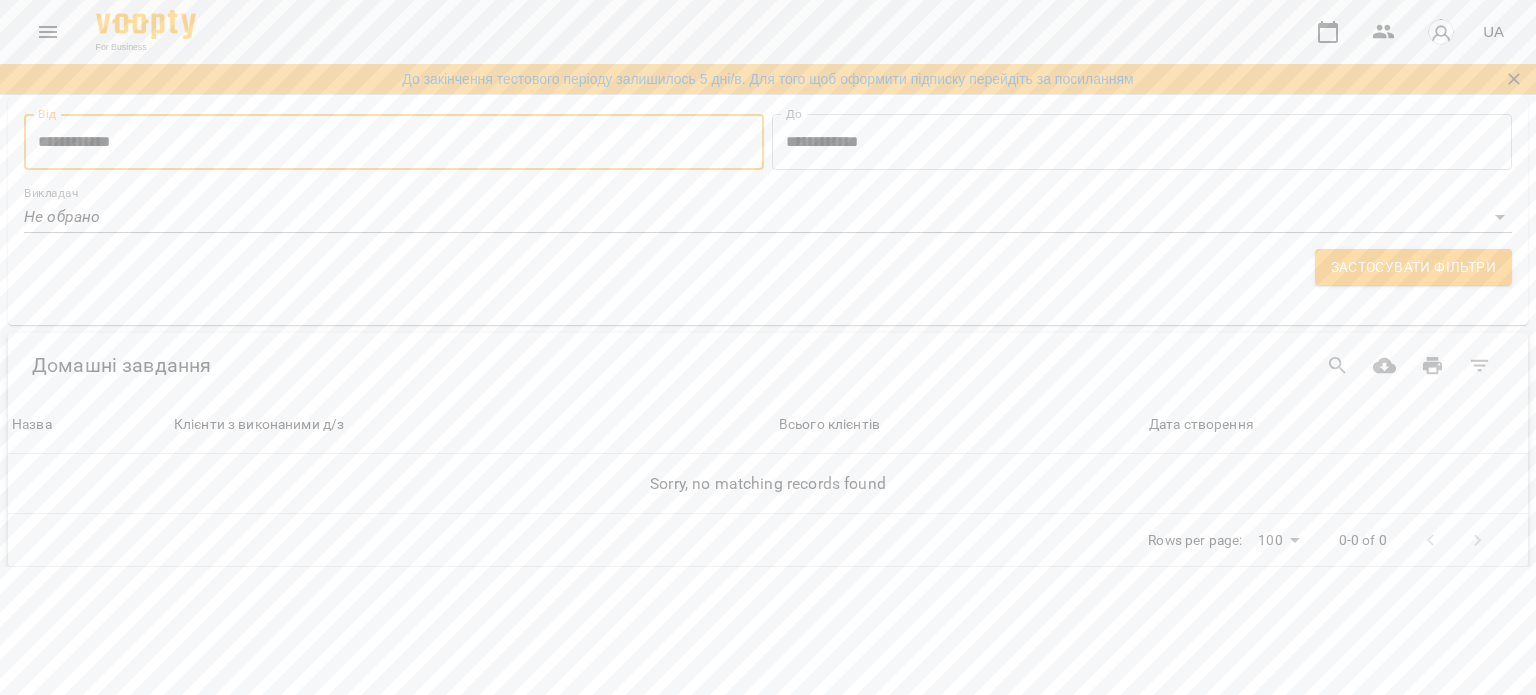 click 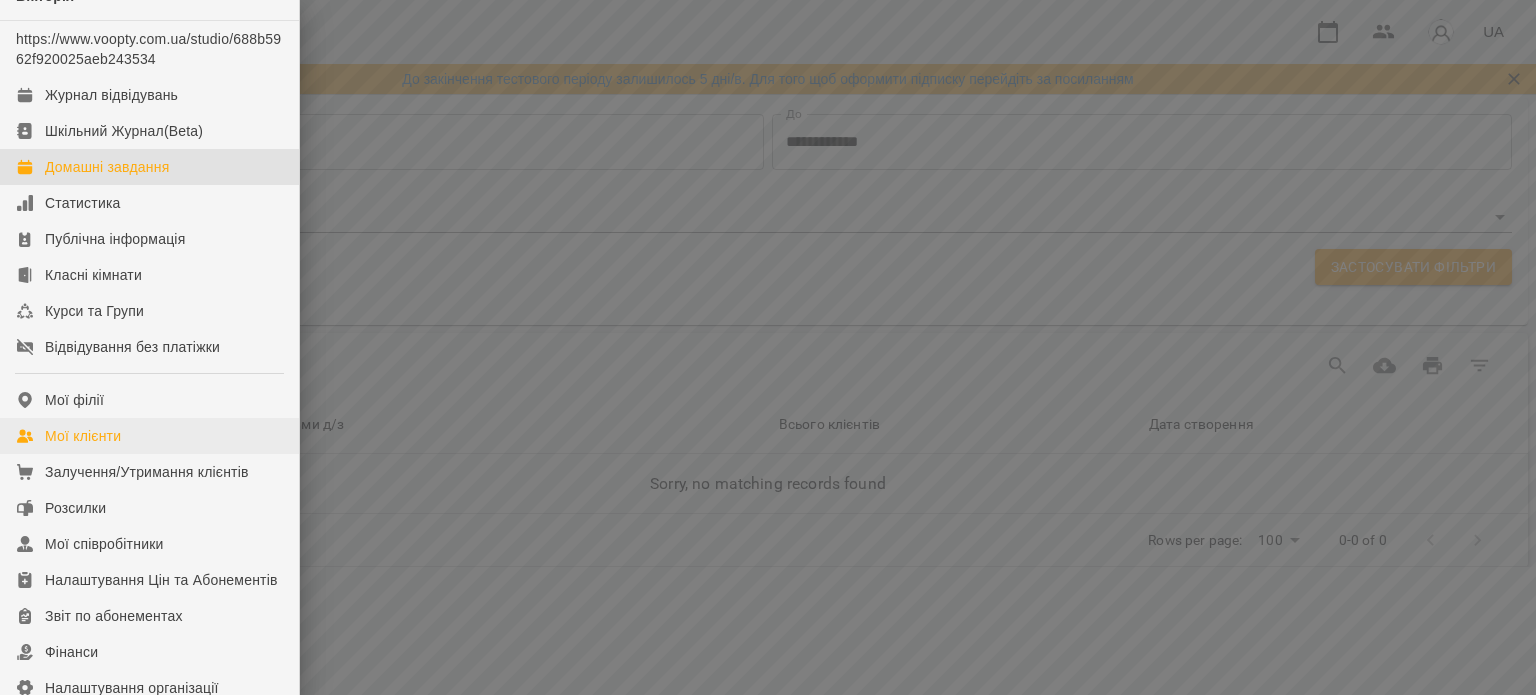 scroll, scrollTop: 0, scrollLeft: 0, axis: both 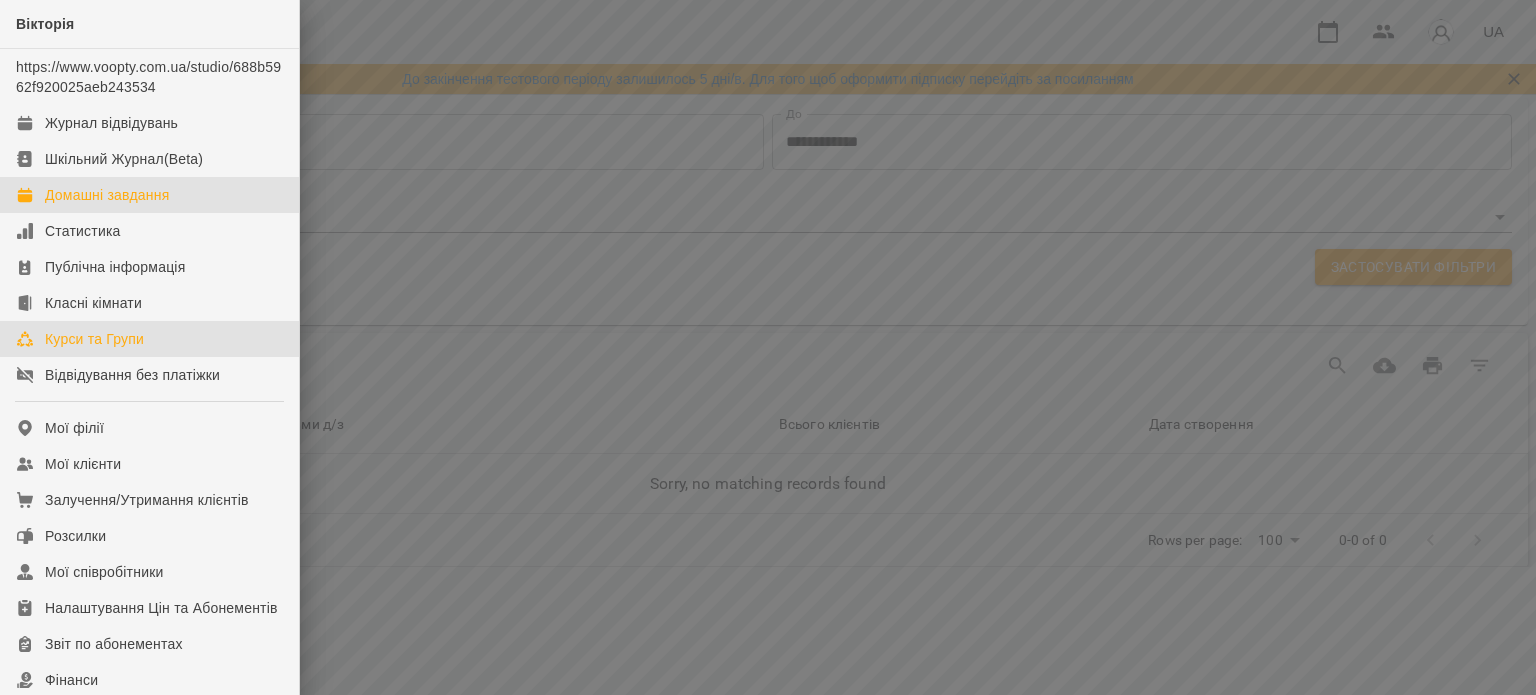 click 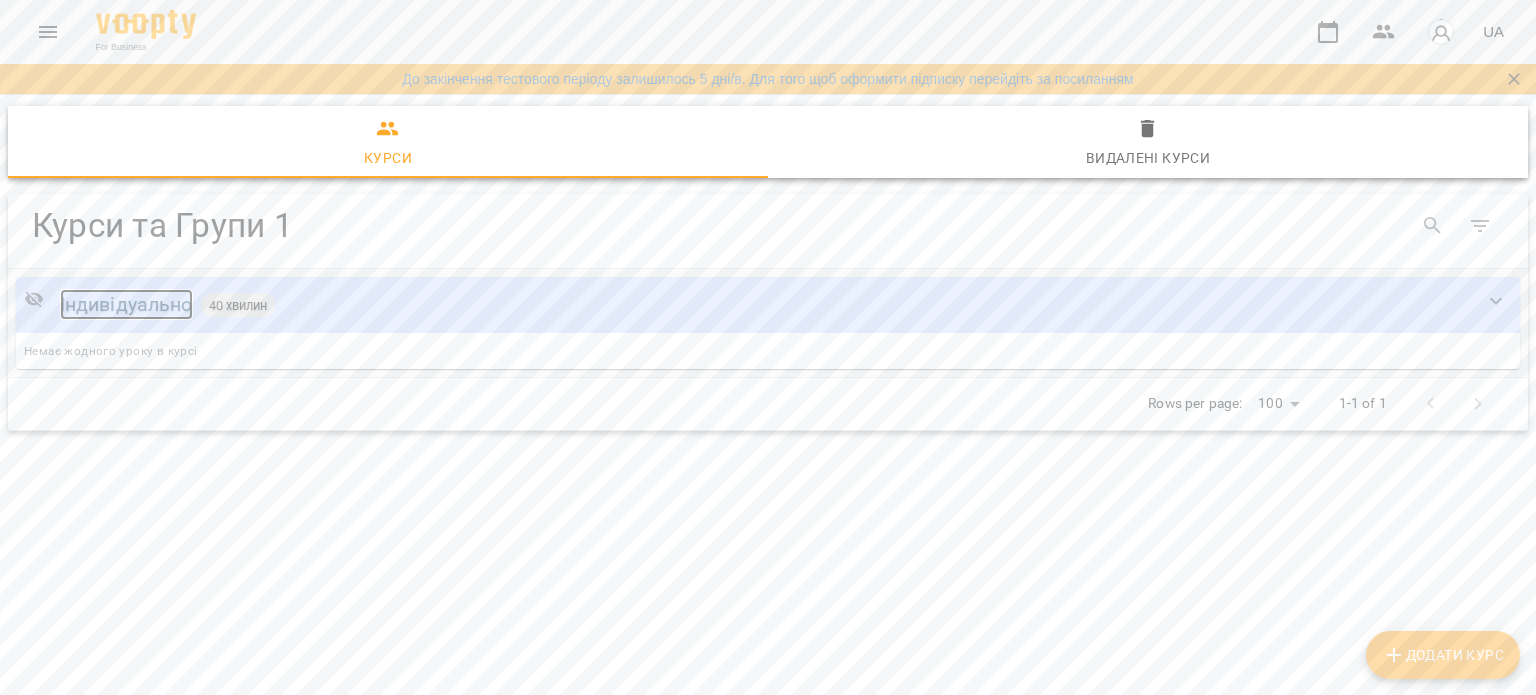 click on "Індивідуально" at bounding box center [126, 304] 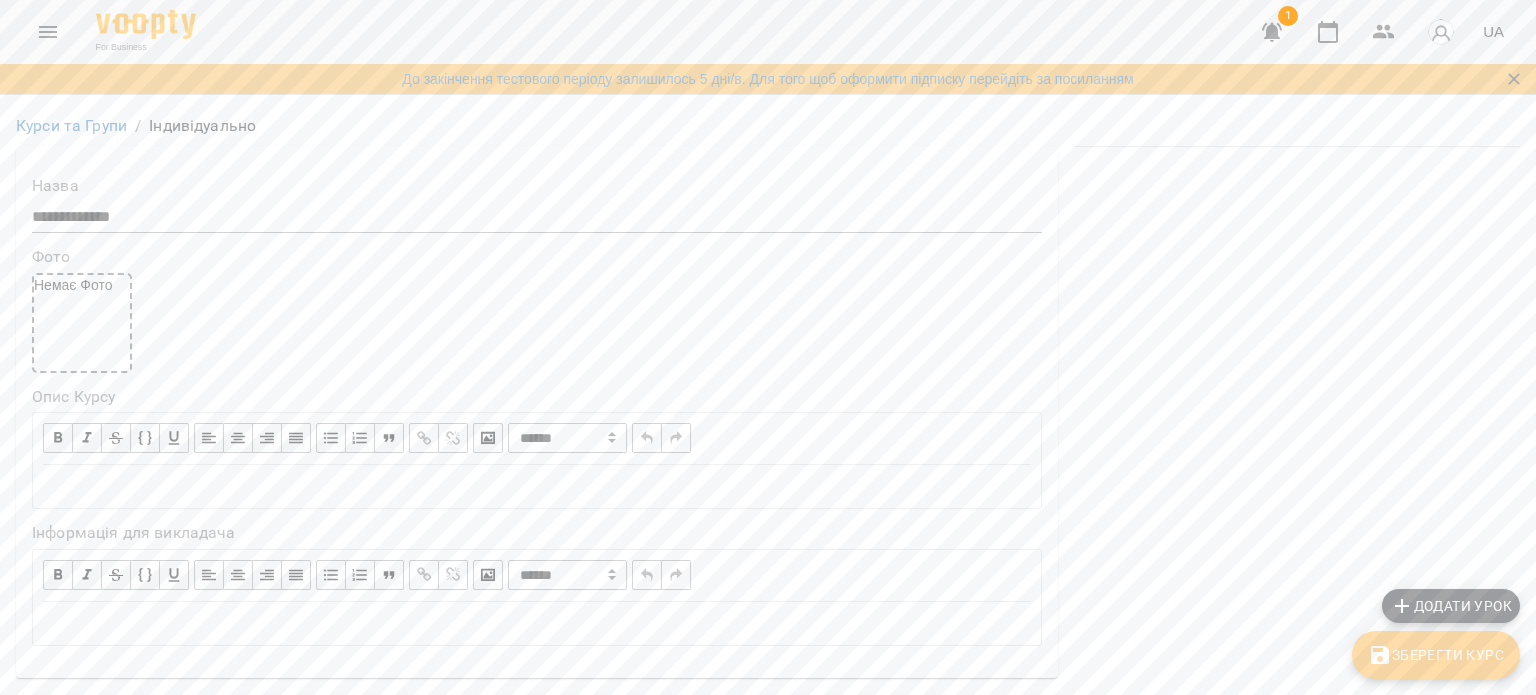 scroll, scrollTop: 0, scrollLeft: 0, axis: both 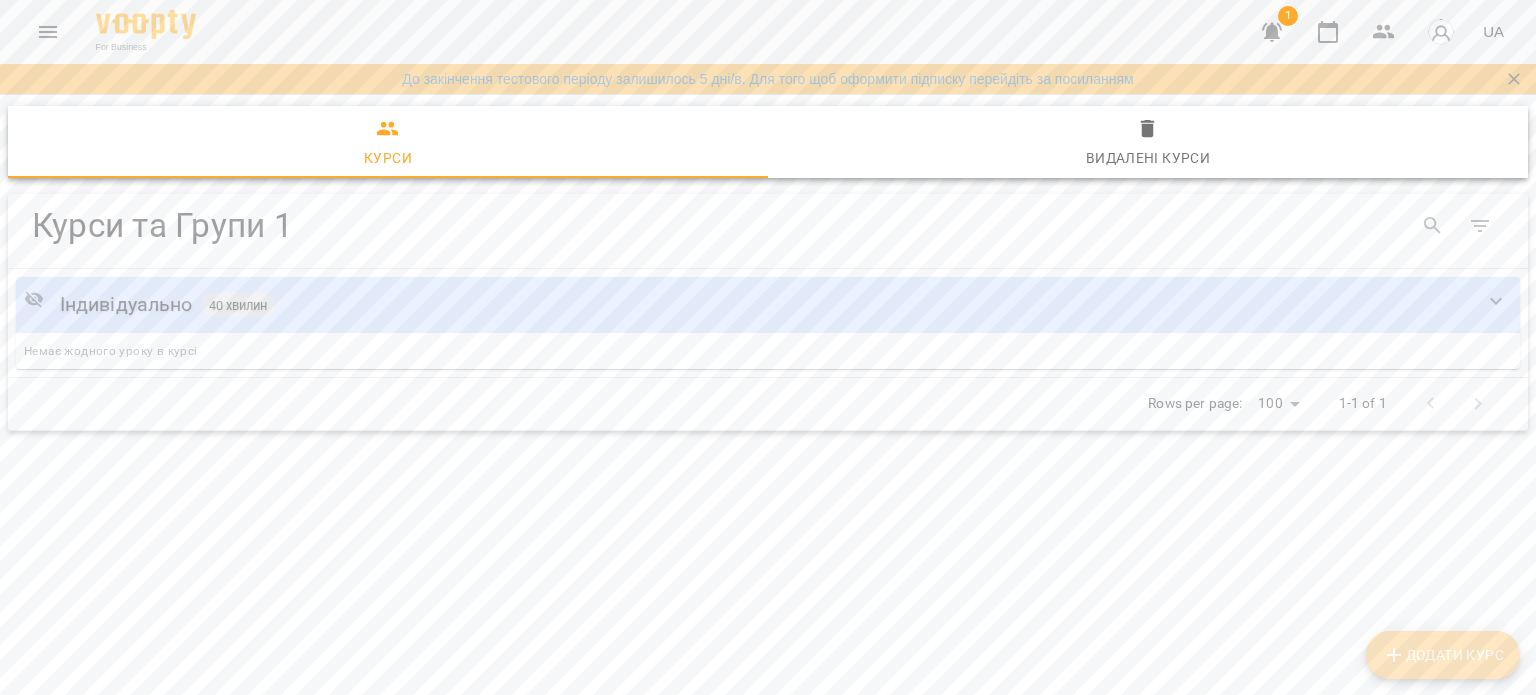 click on "Додати Курс" at bounding box center (1443, 655) 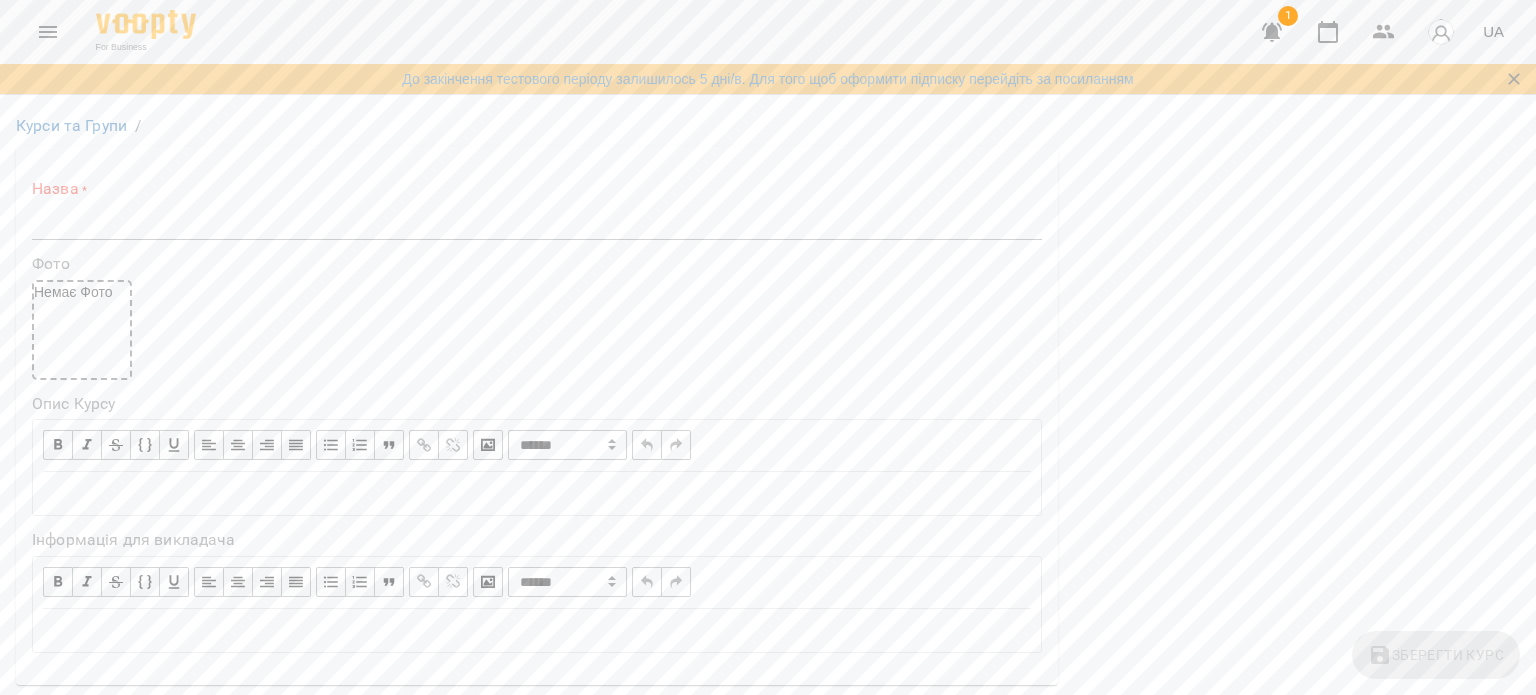 scroll, scrollTop: 1561, scrollLeft: 0, axis: vertical 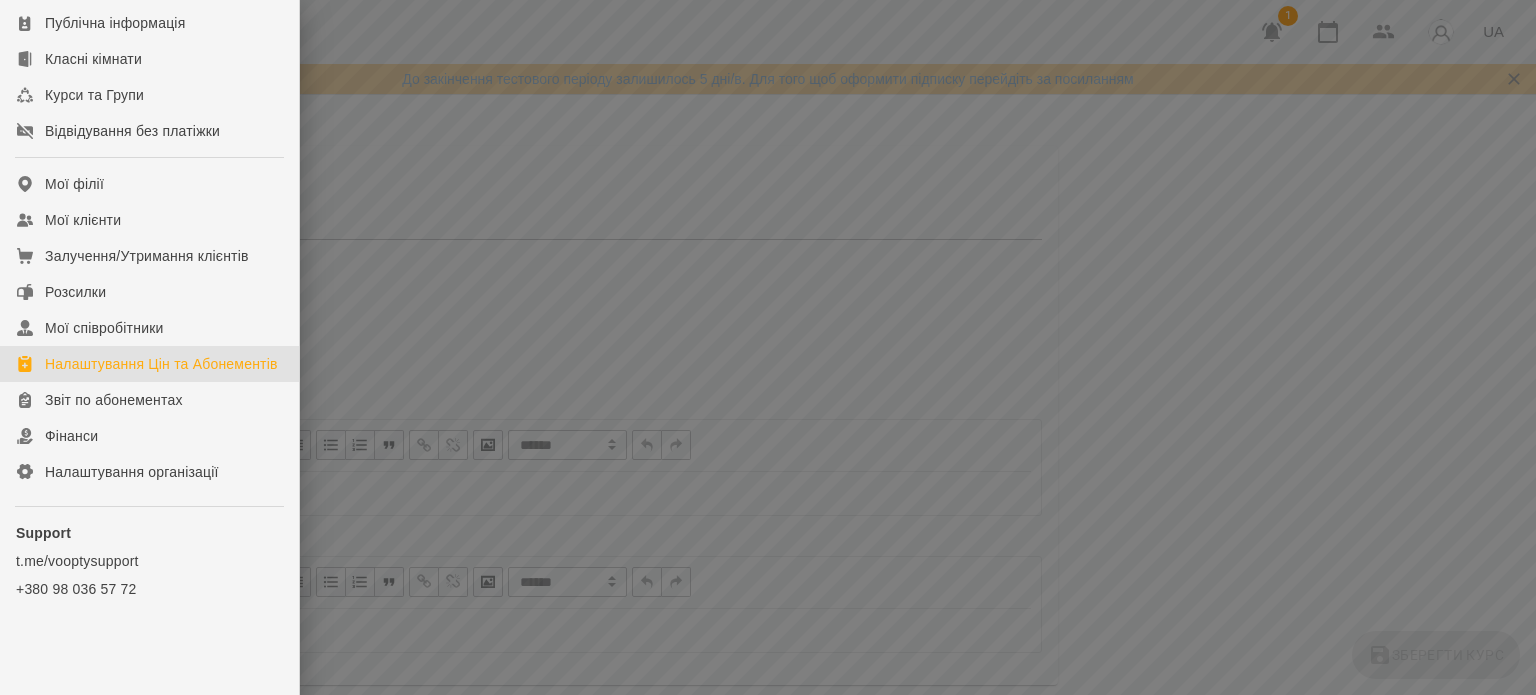 click on "Налаштування Цін та Абонементів" at bounding box center [161, 364] 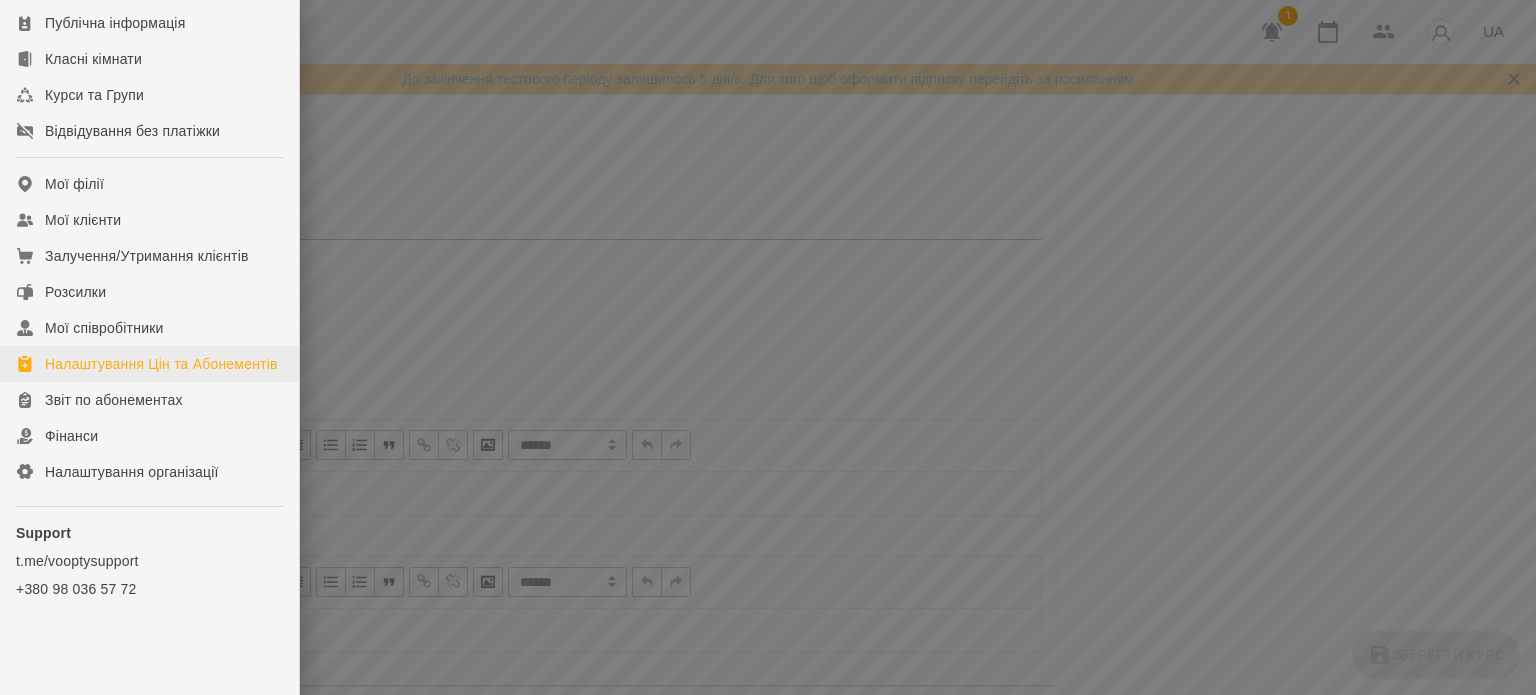 scroll, scrollTop: 0, scrollLeft: 0, axis: both 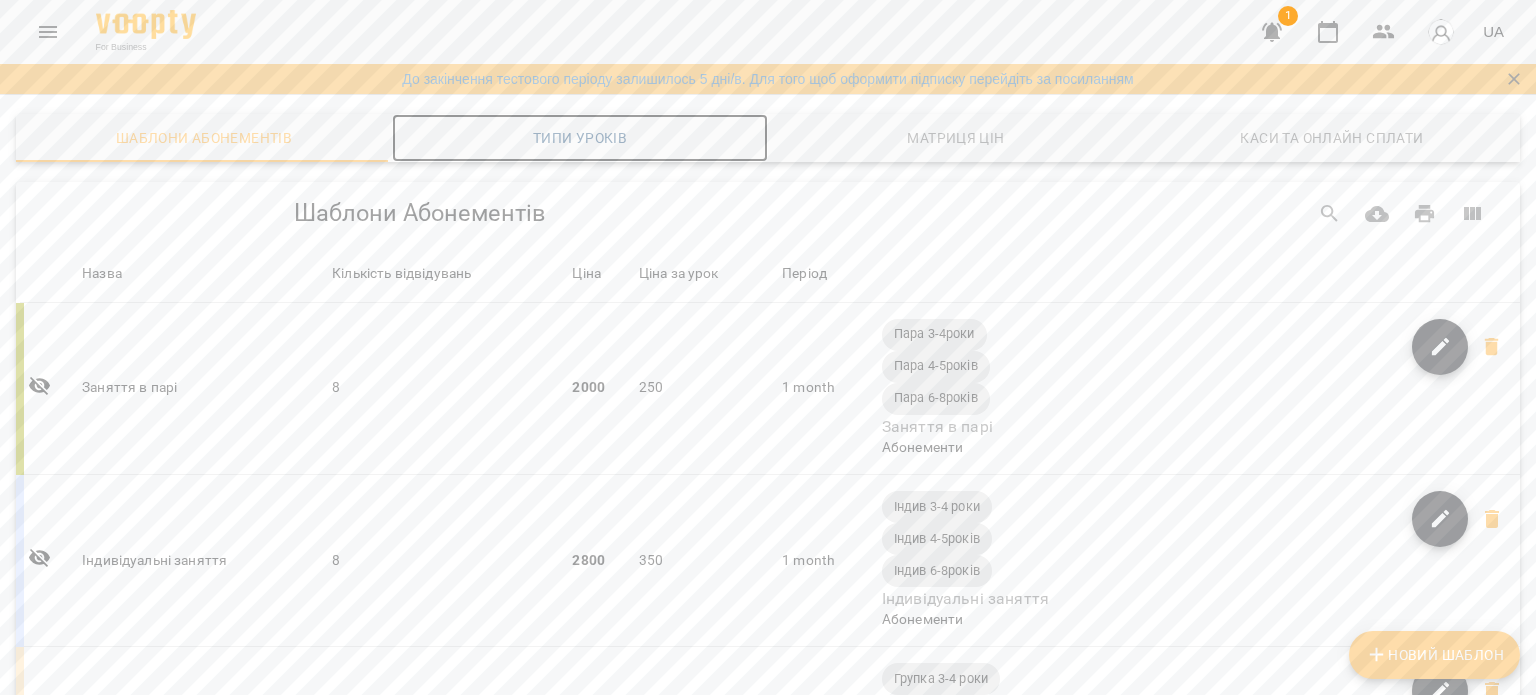 click on "Типи уроків" at bounding box center [580, 138] 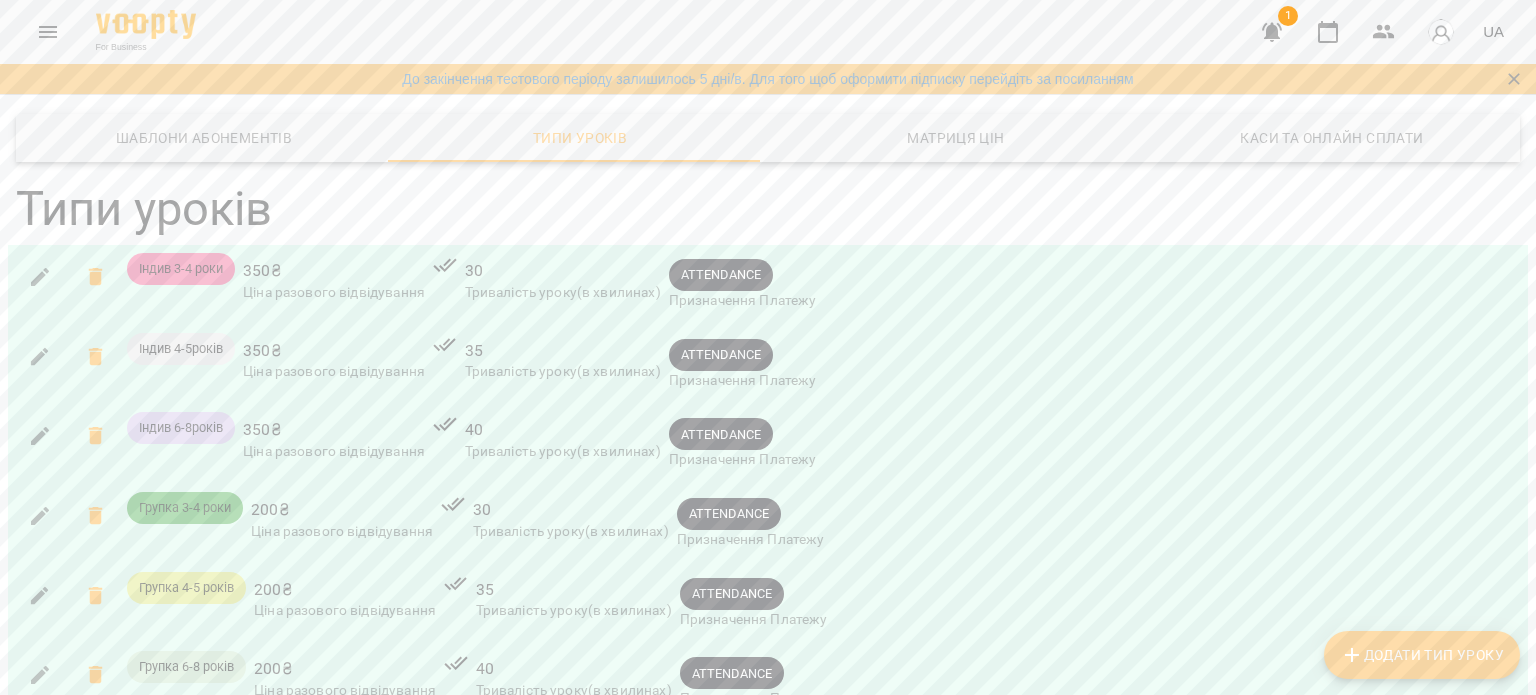 scroll, scrollTop: 0, scrollLeft: 0, axis: both 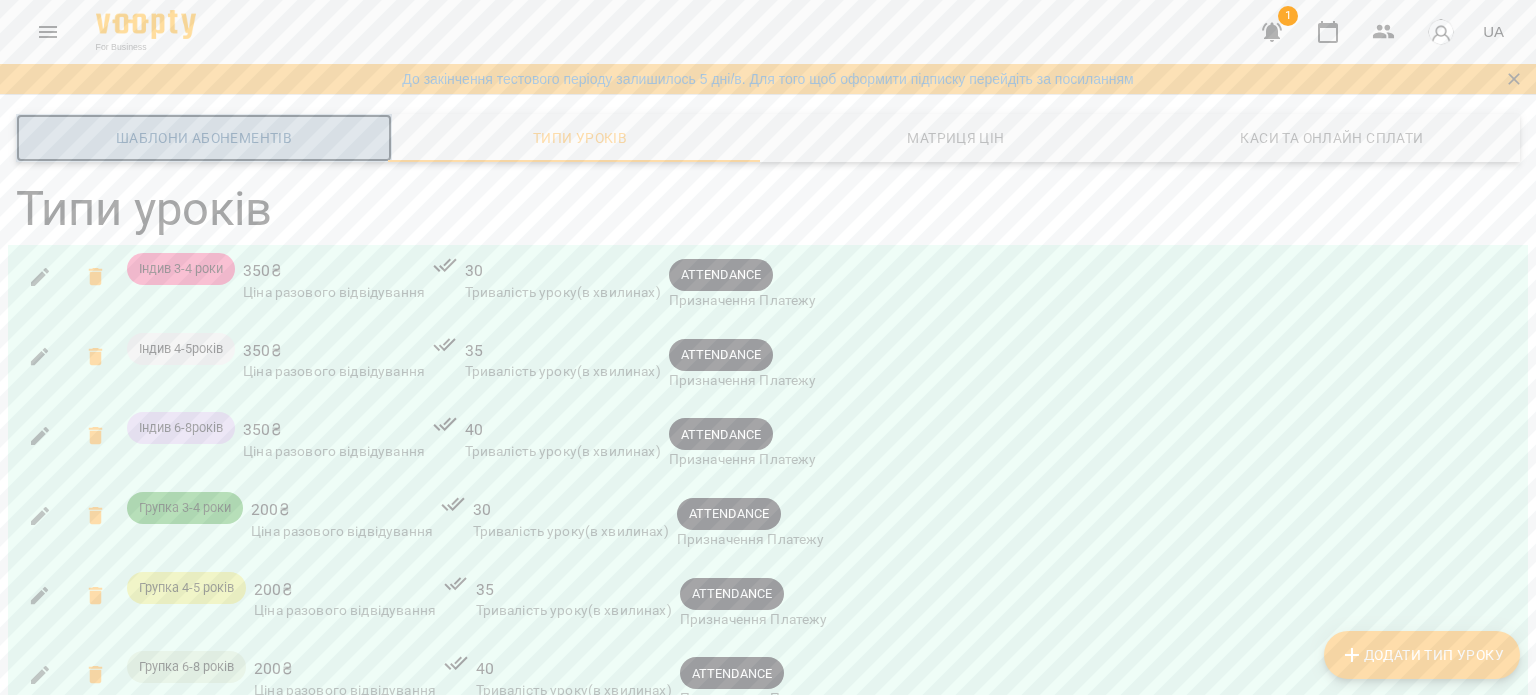 click on "Шаблони Абонементів" at bounding box center (204, 138) 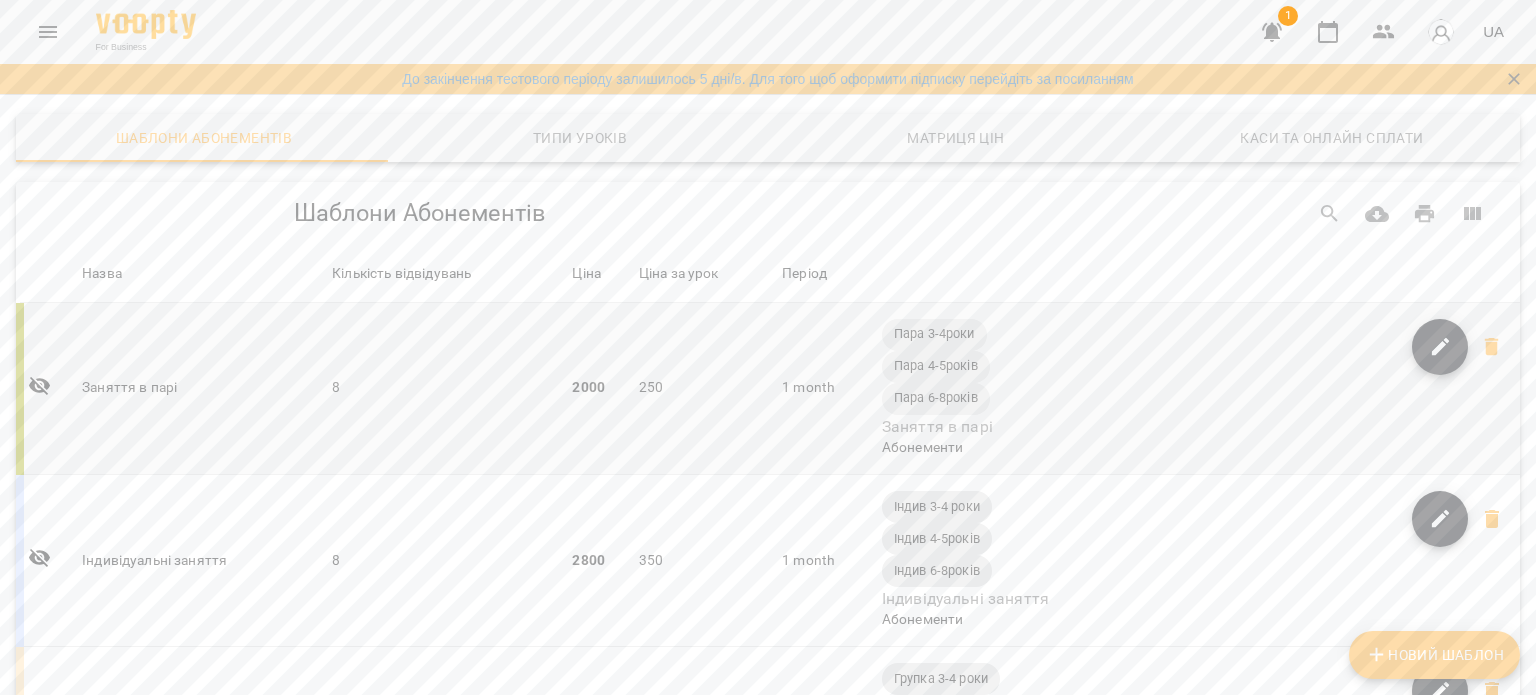 scroll, scrollTop: 232, scrollLeft: 0, axis: vertical 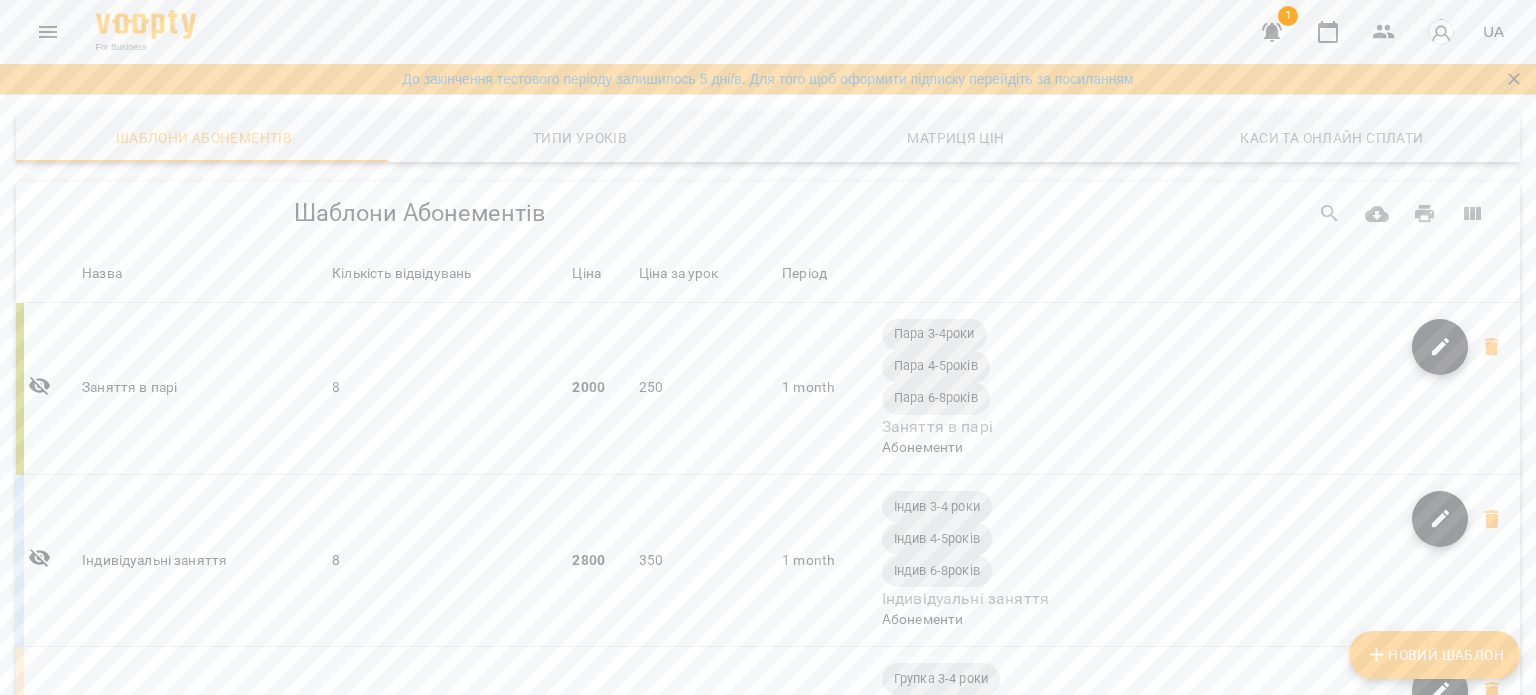 click at bounding box center [1199, 274] 